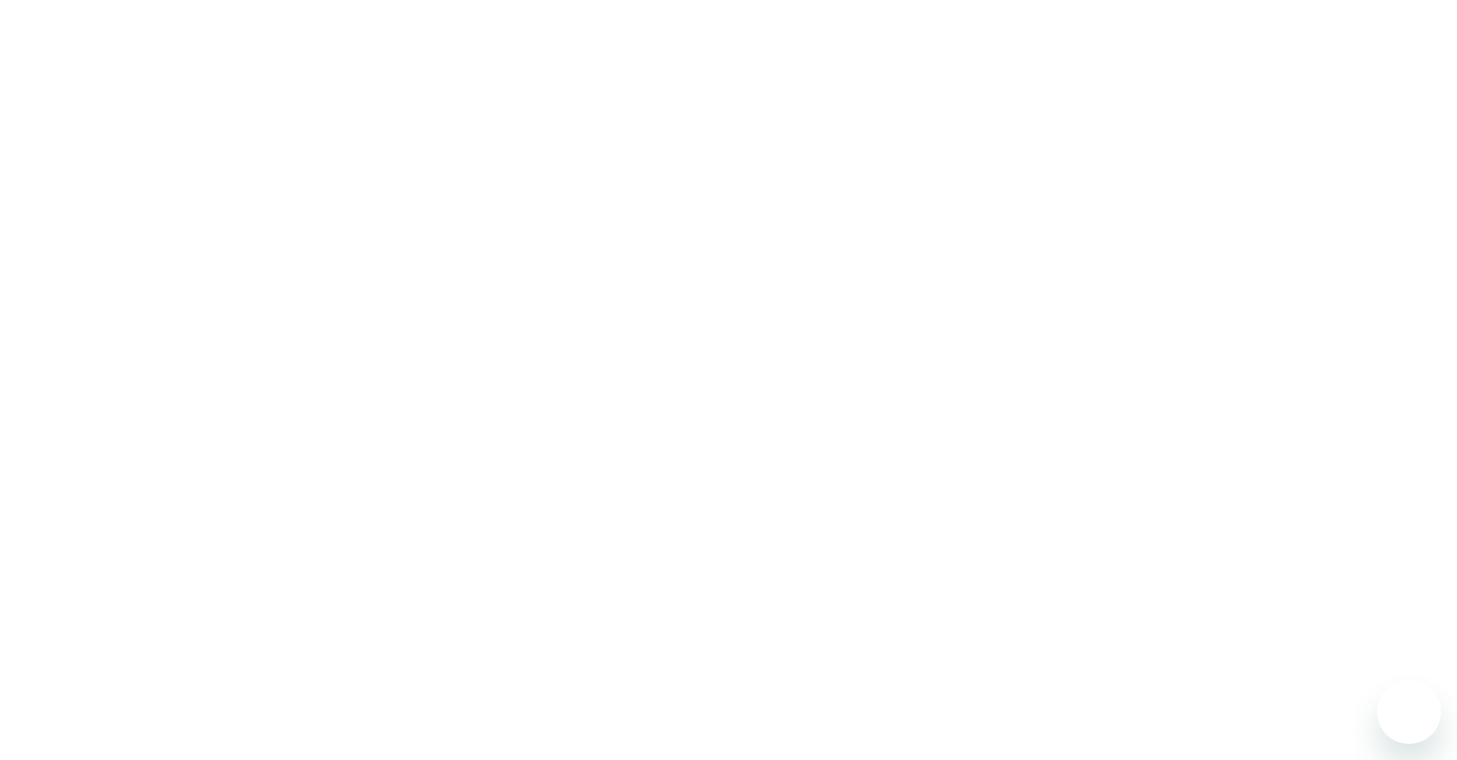 scroll, scrollTop: 0, scrollLeft: 0, axis: both 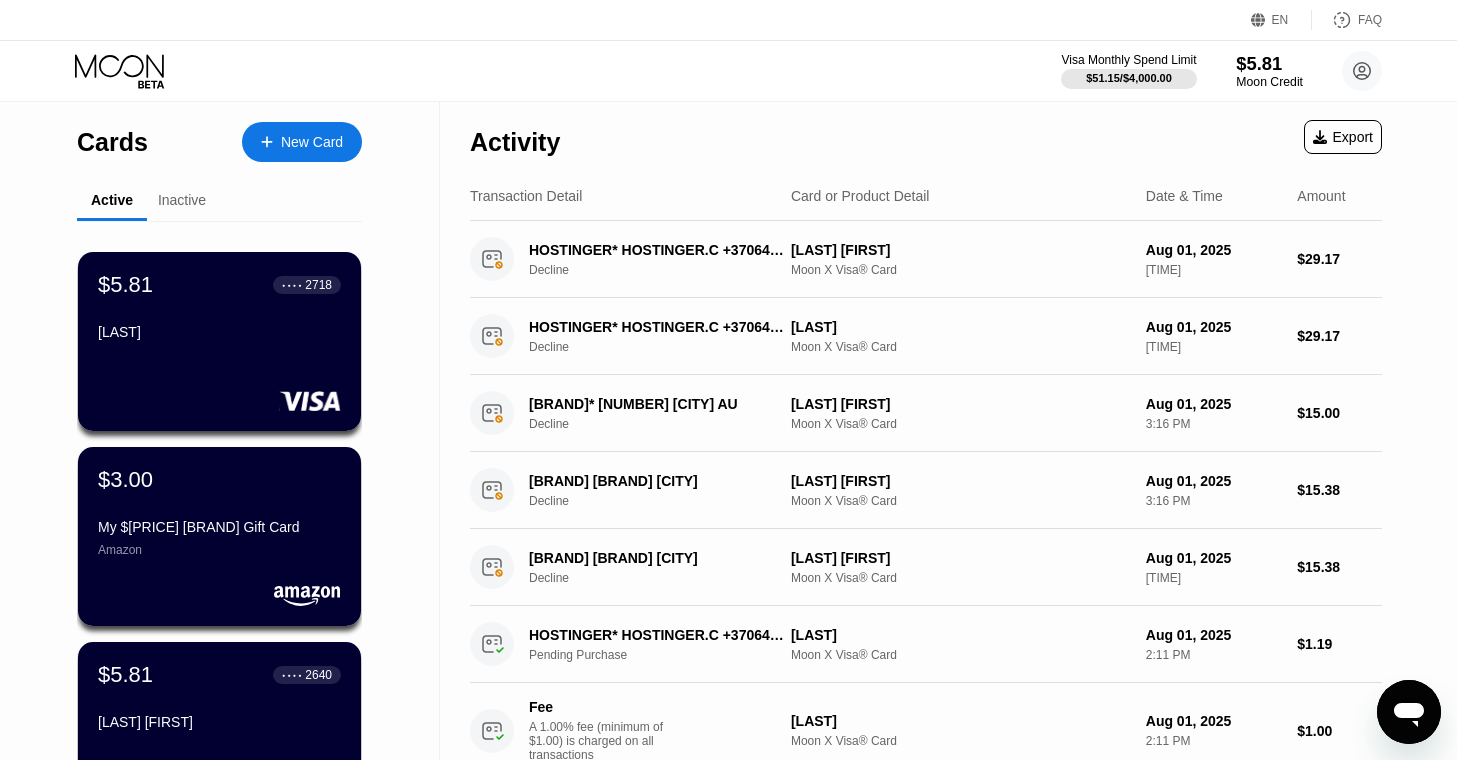 click on "$5.81" at bounding box center [1269, 63] 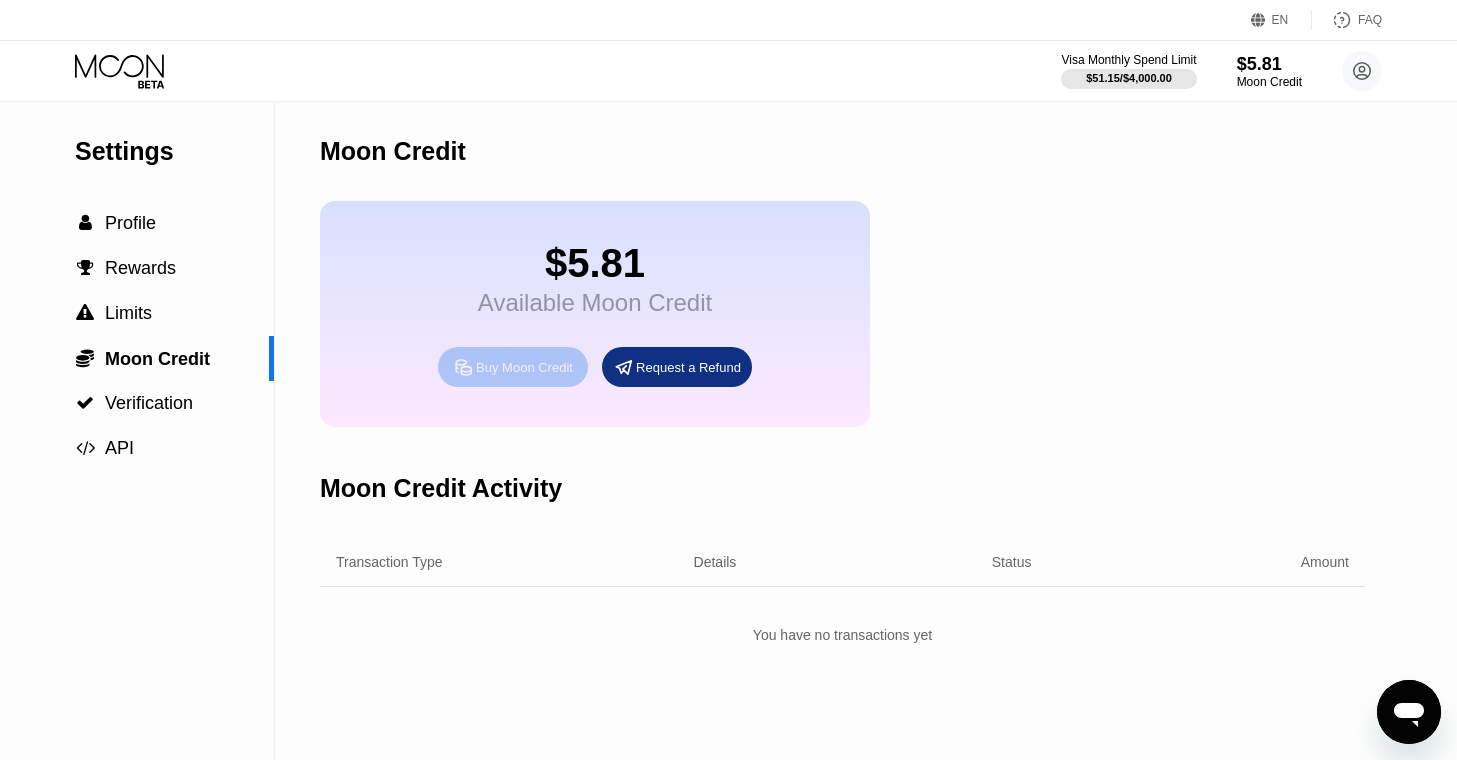 click on "Buy Moon Credit" at bounding box center [524, 367] 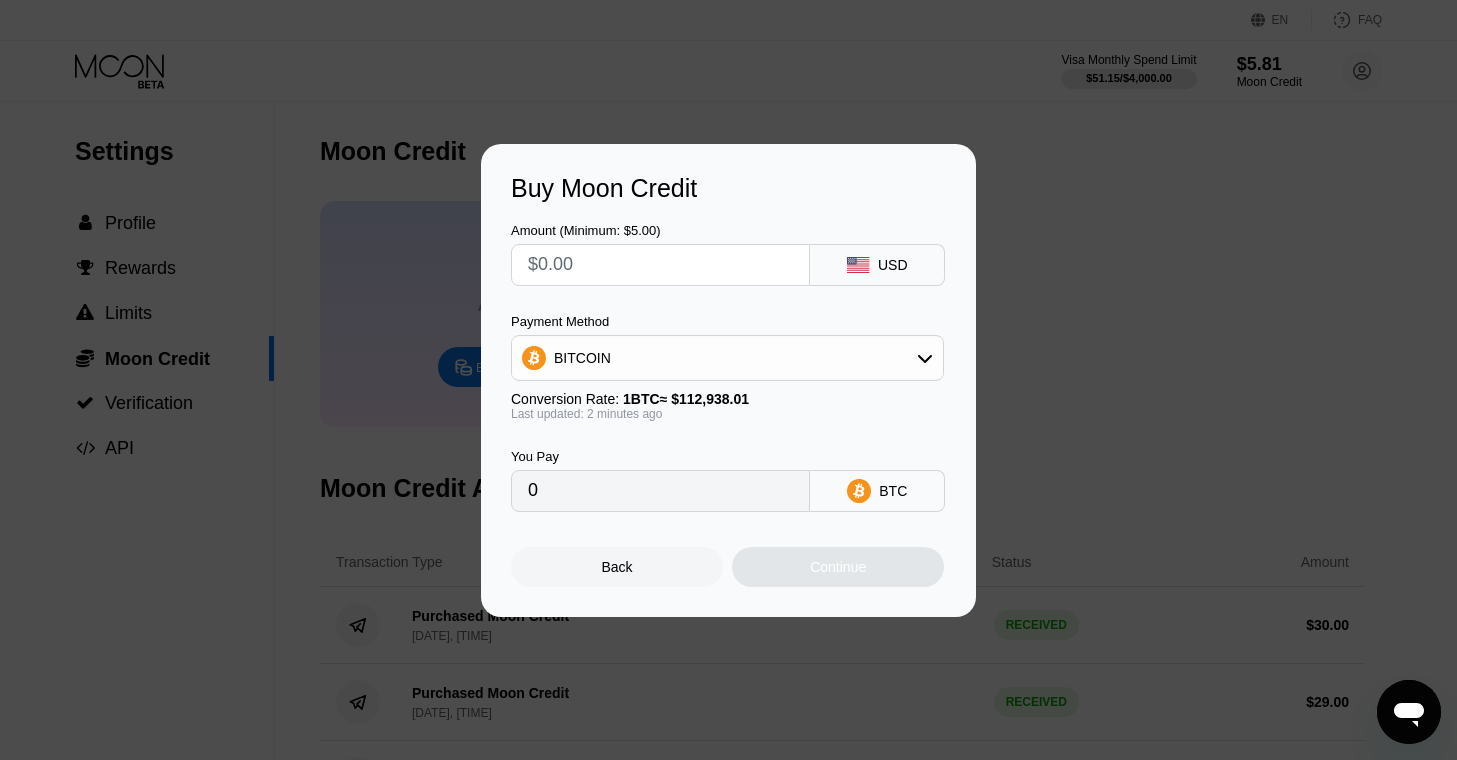 click at bounding box center (660, 265) 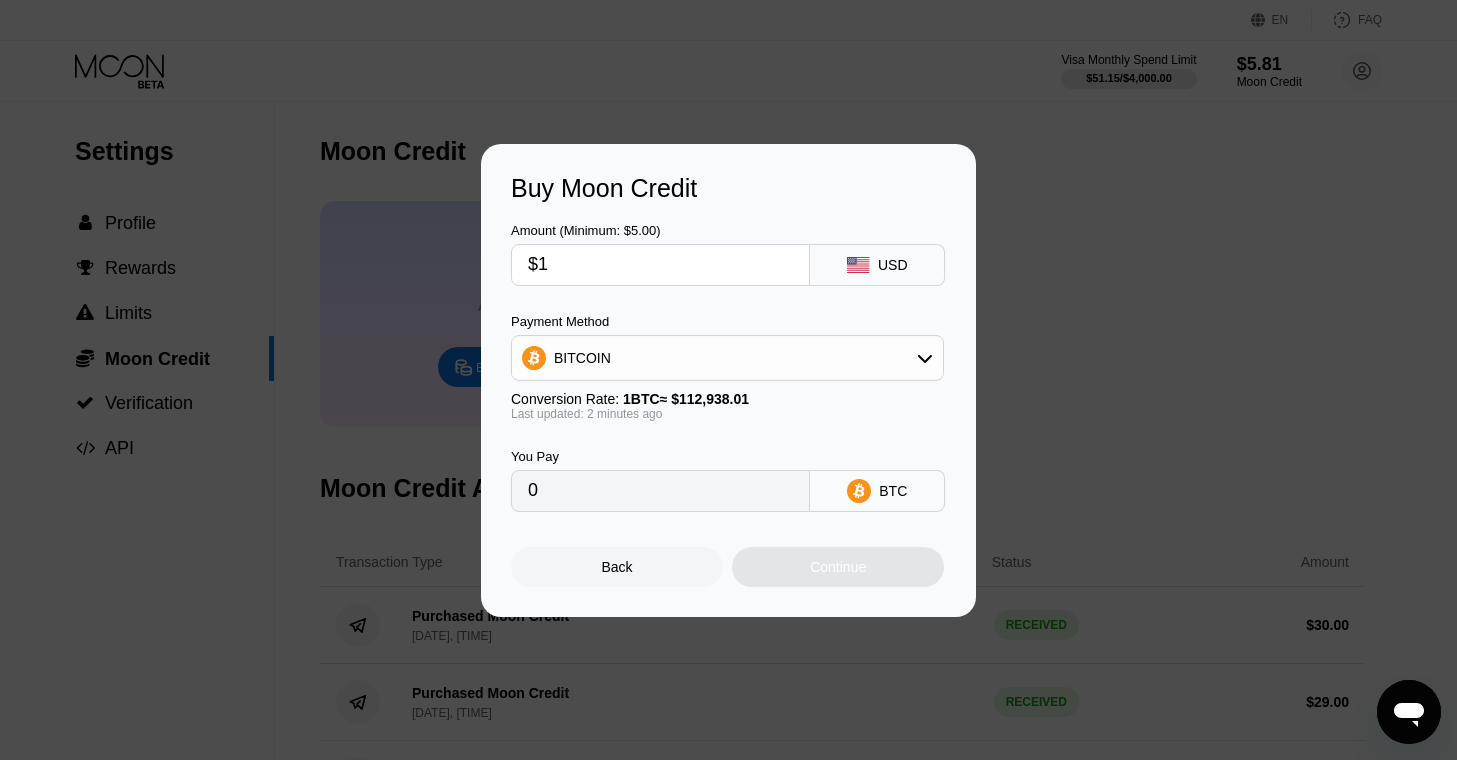 type on "0.00000886" 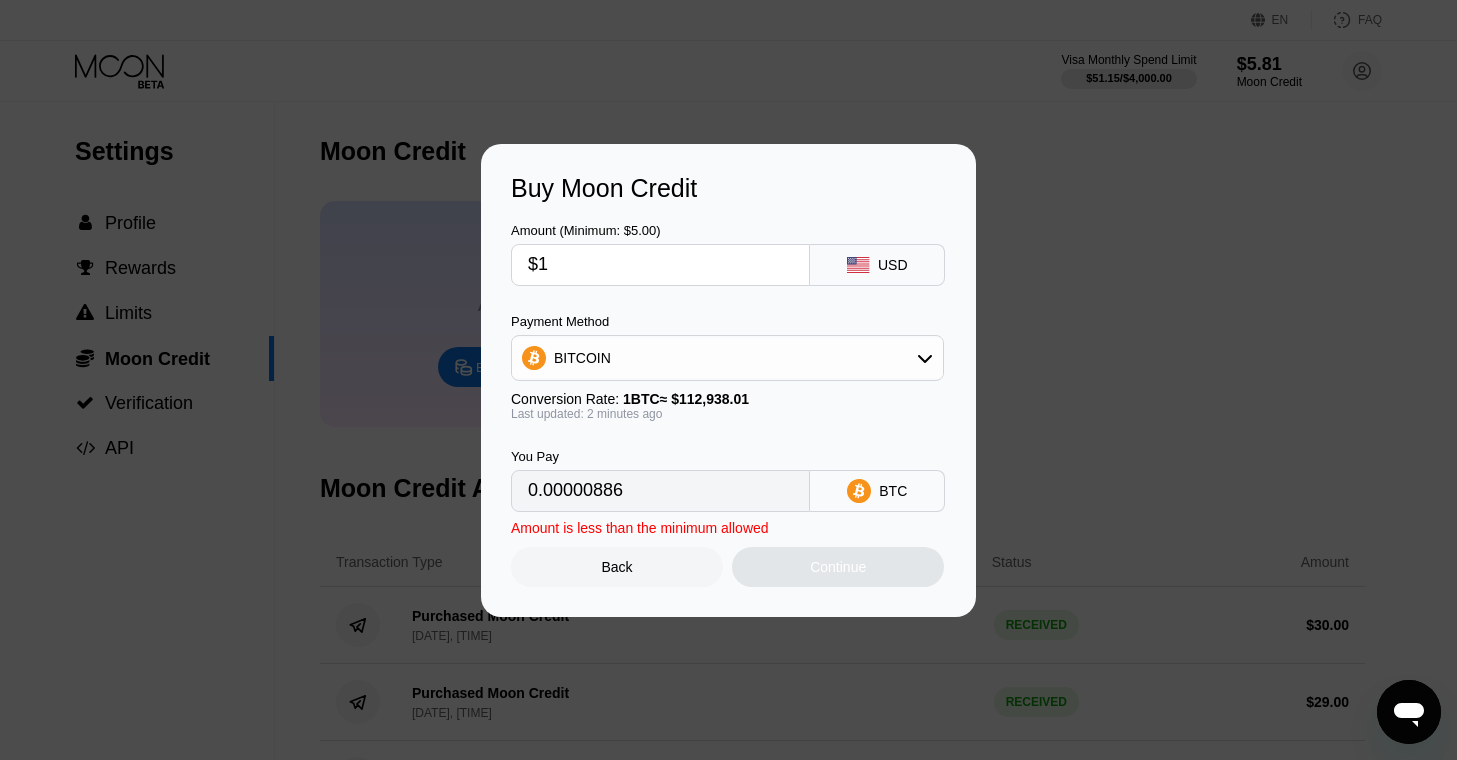 type on "$15" 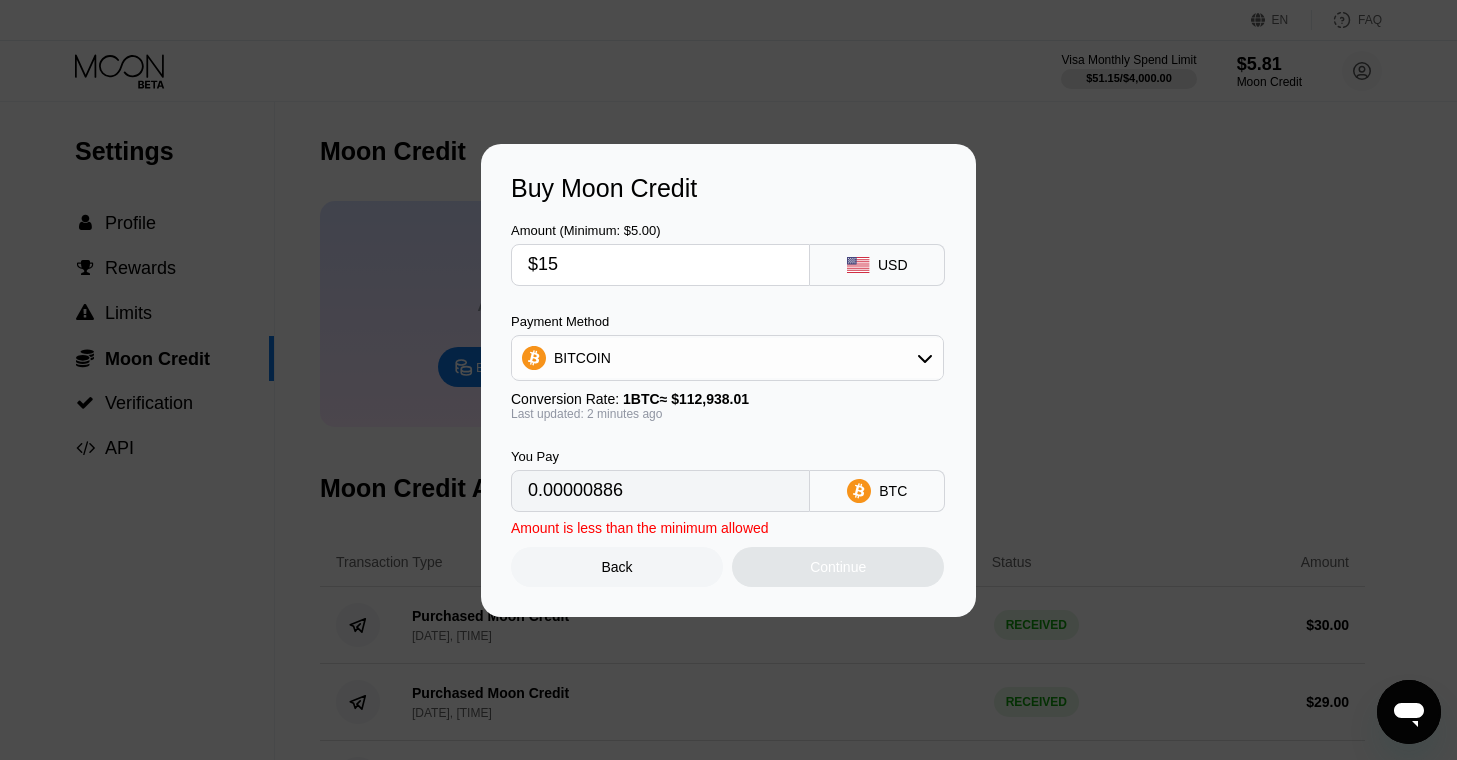 type on "0.00013282" 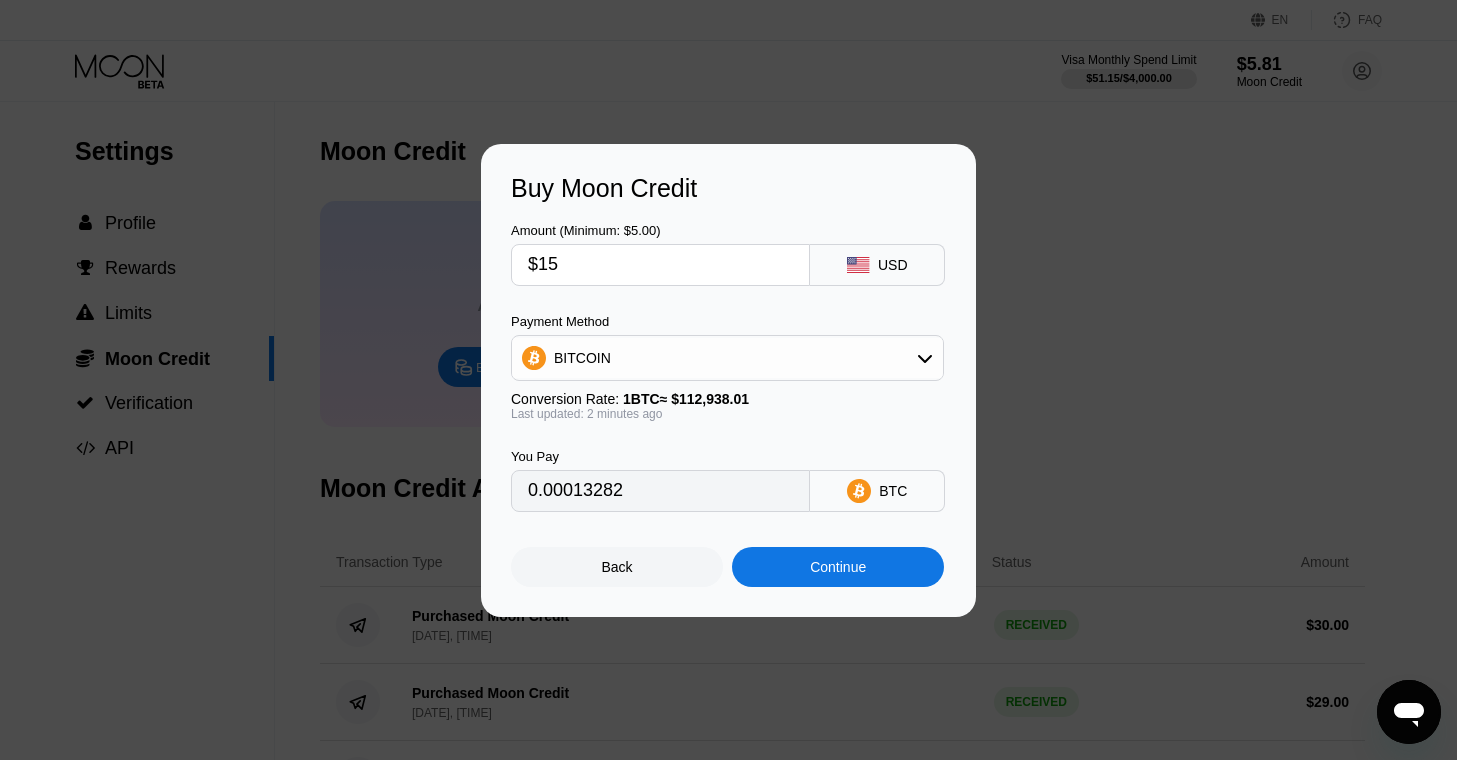 type on "$15" 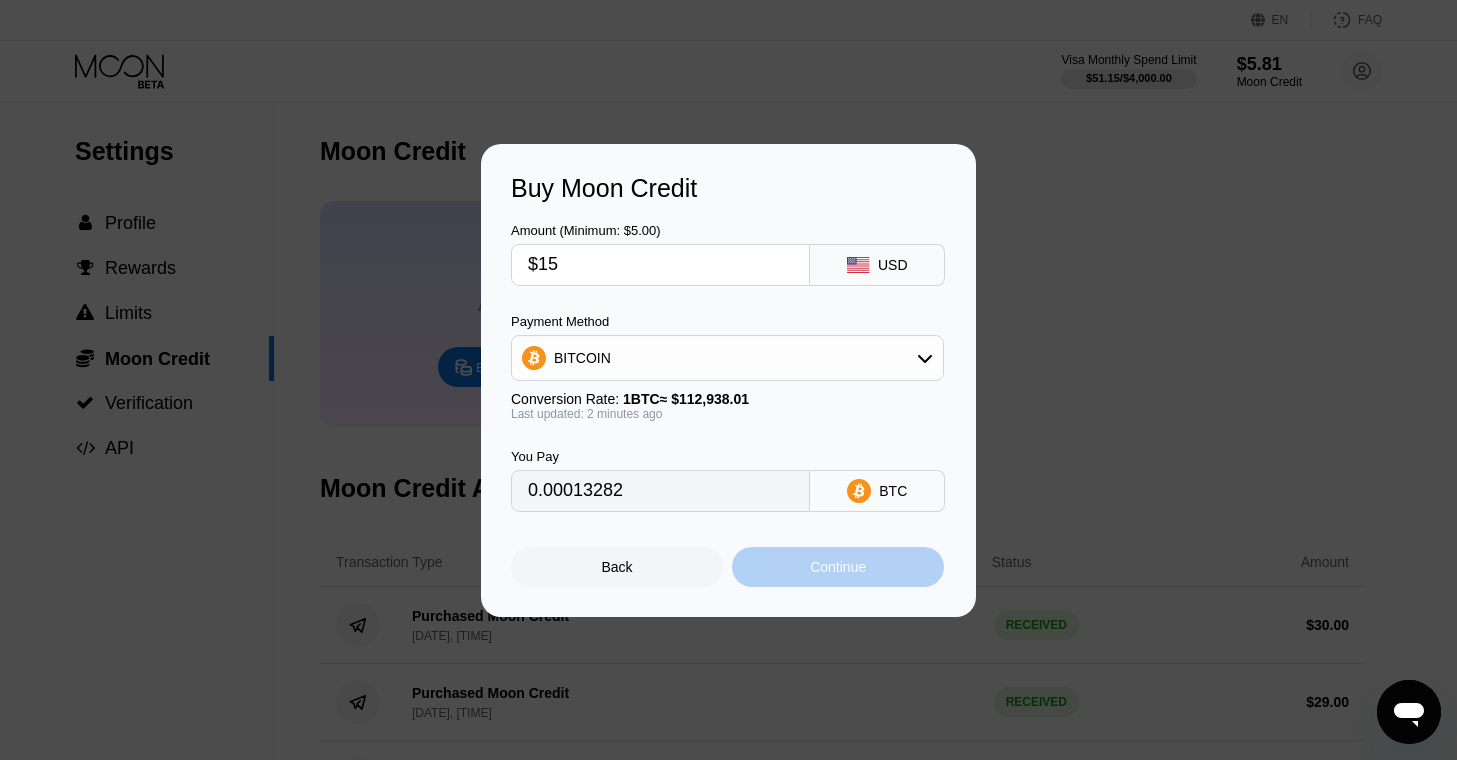 click on "Continue" at bounding box center [838, 567] 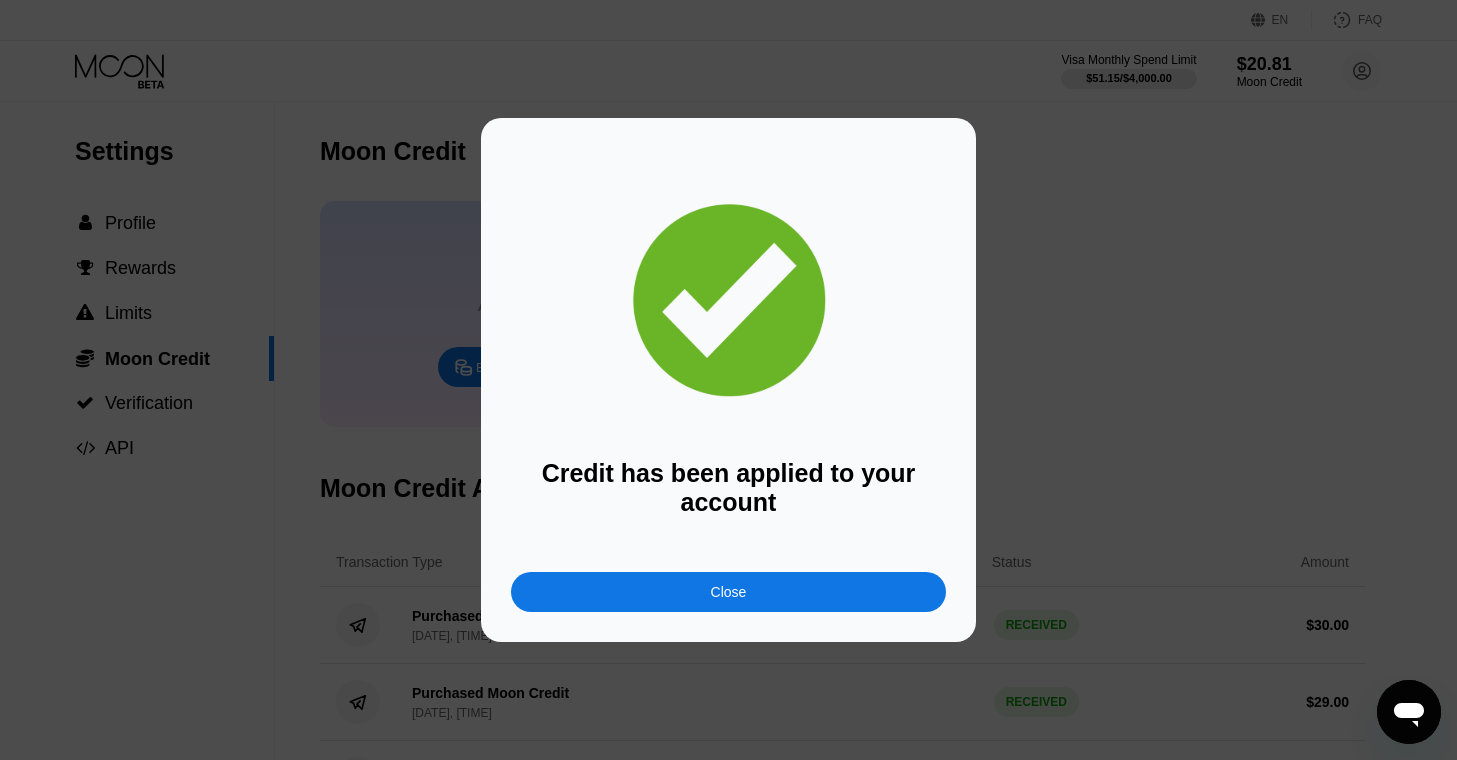 click on "Credit has been applied to your account Close" at bounding box center [728, 380] 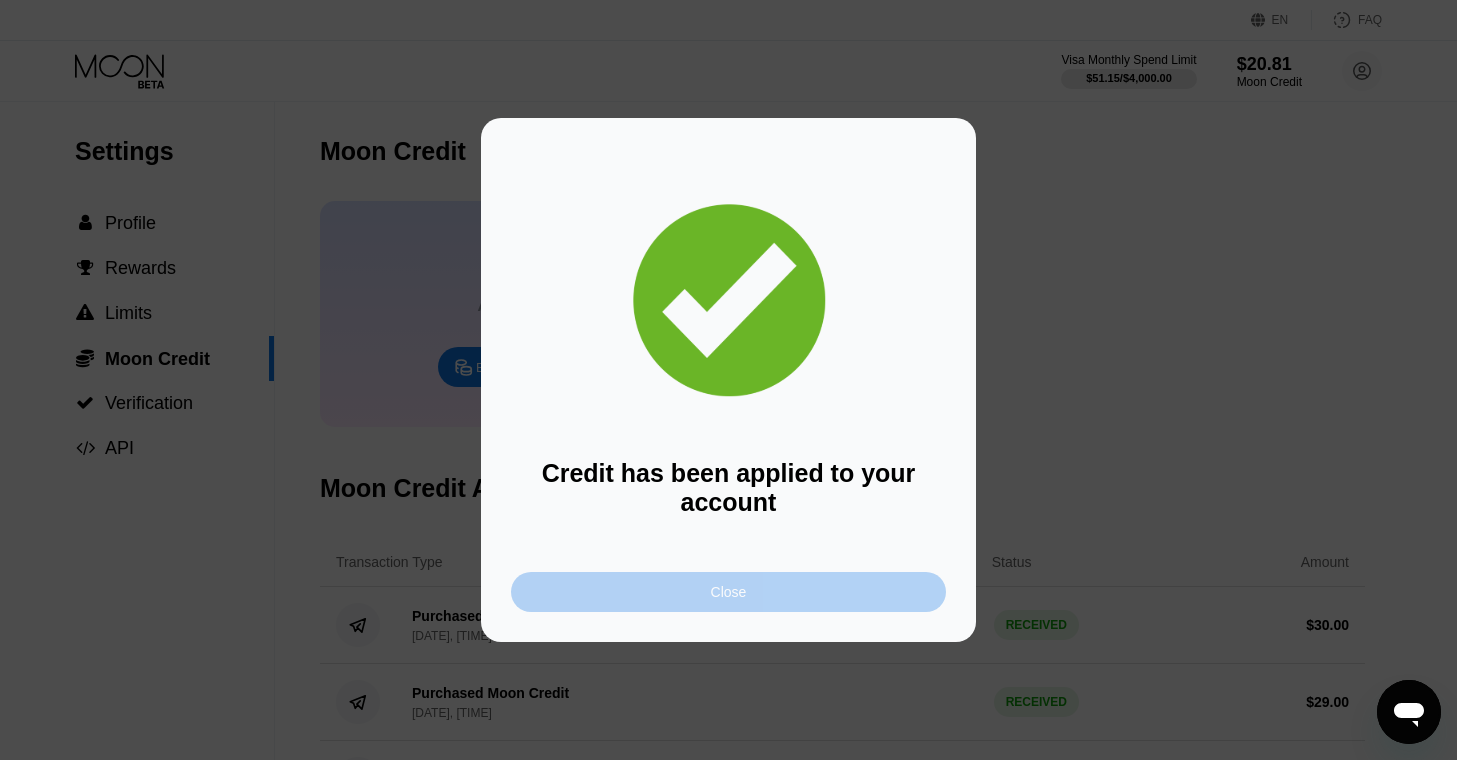 click on "Close" at bounding box center [728, 592] 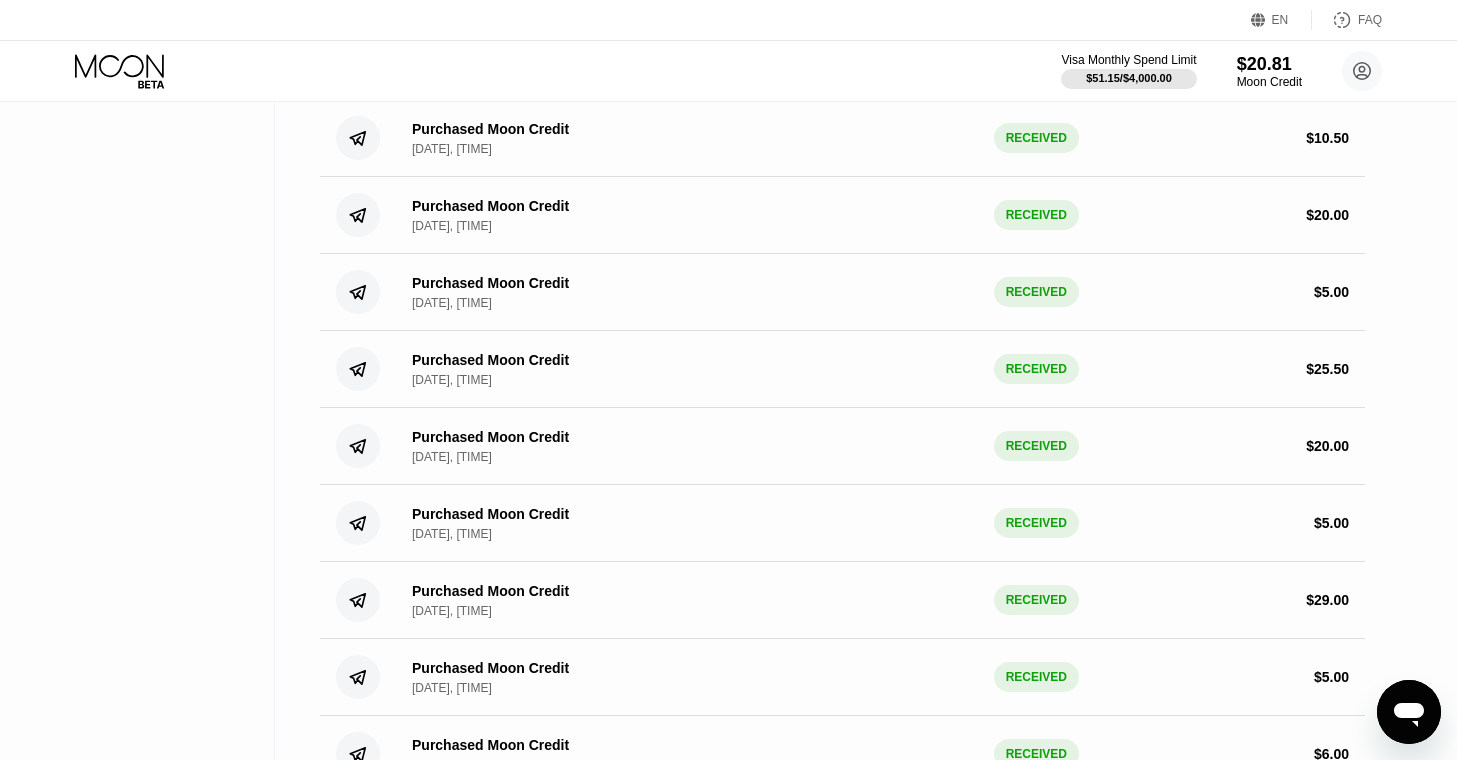 scroll, scrollTop: 1285, scrollLeft: 0, axis: vertical 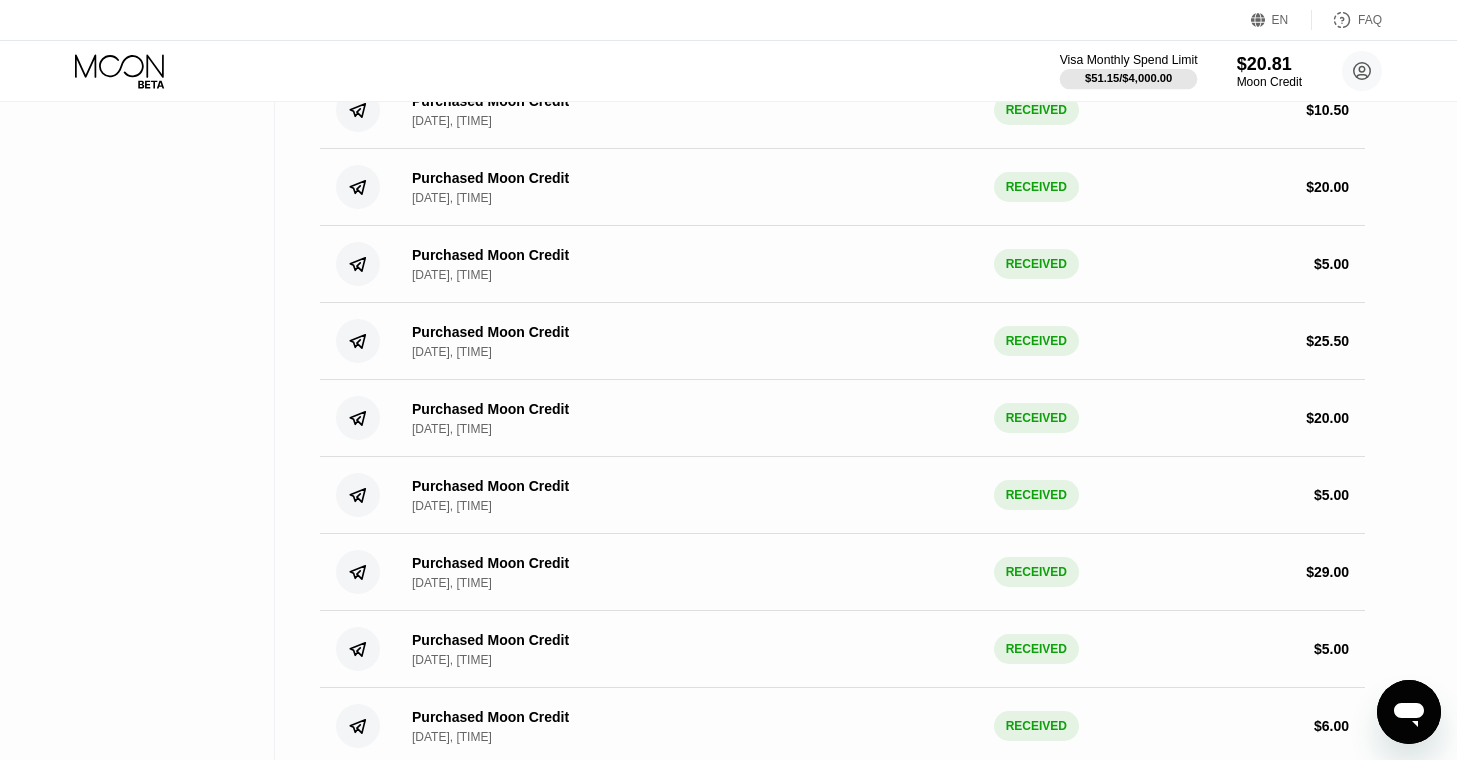 click at bounding box center (1129, 79) 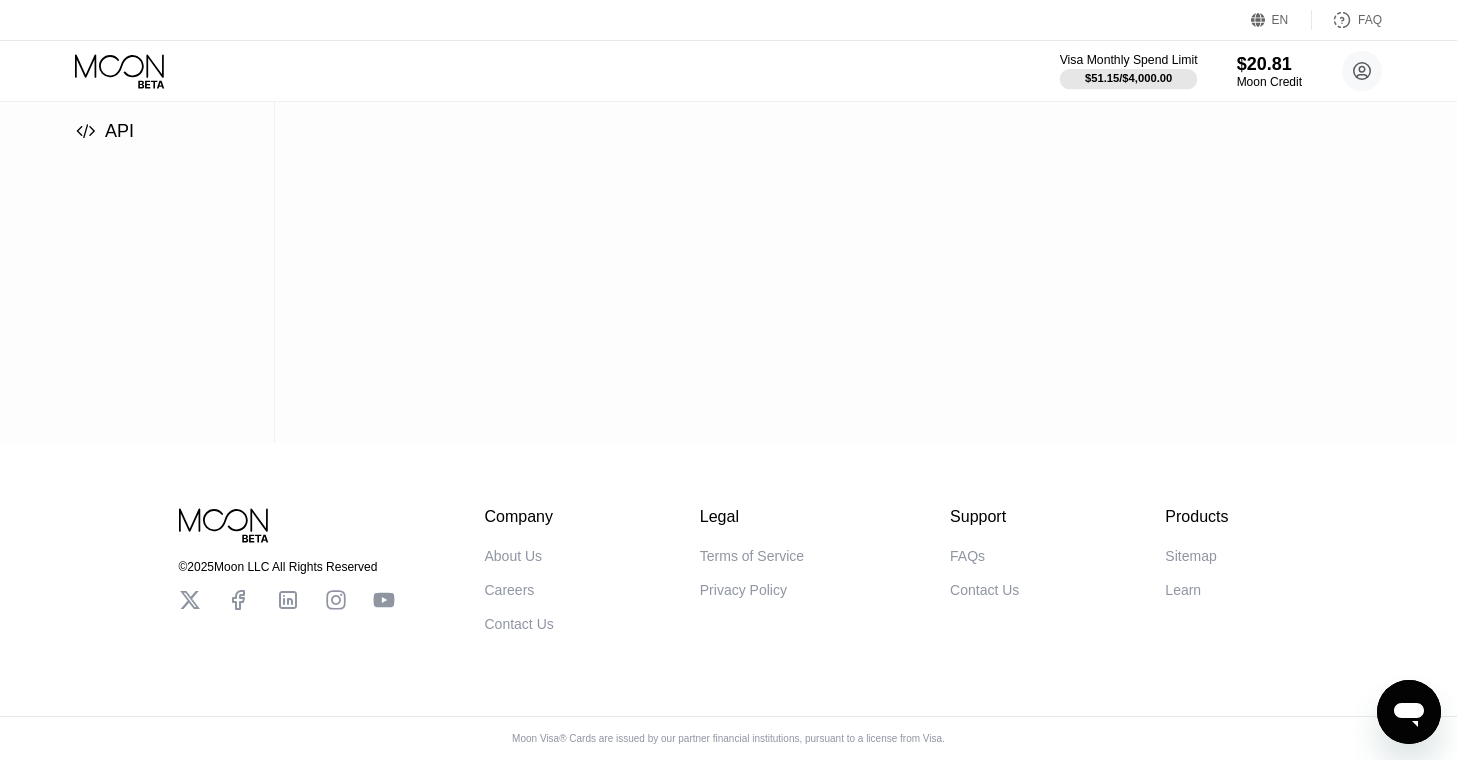 scroll, scrollTop: 0, scrollLeft: 0, axis: both 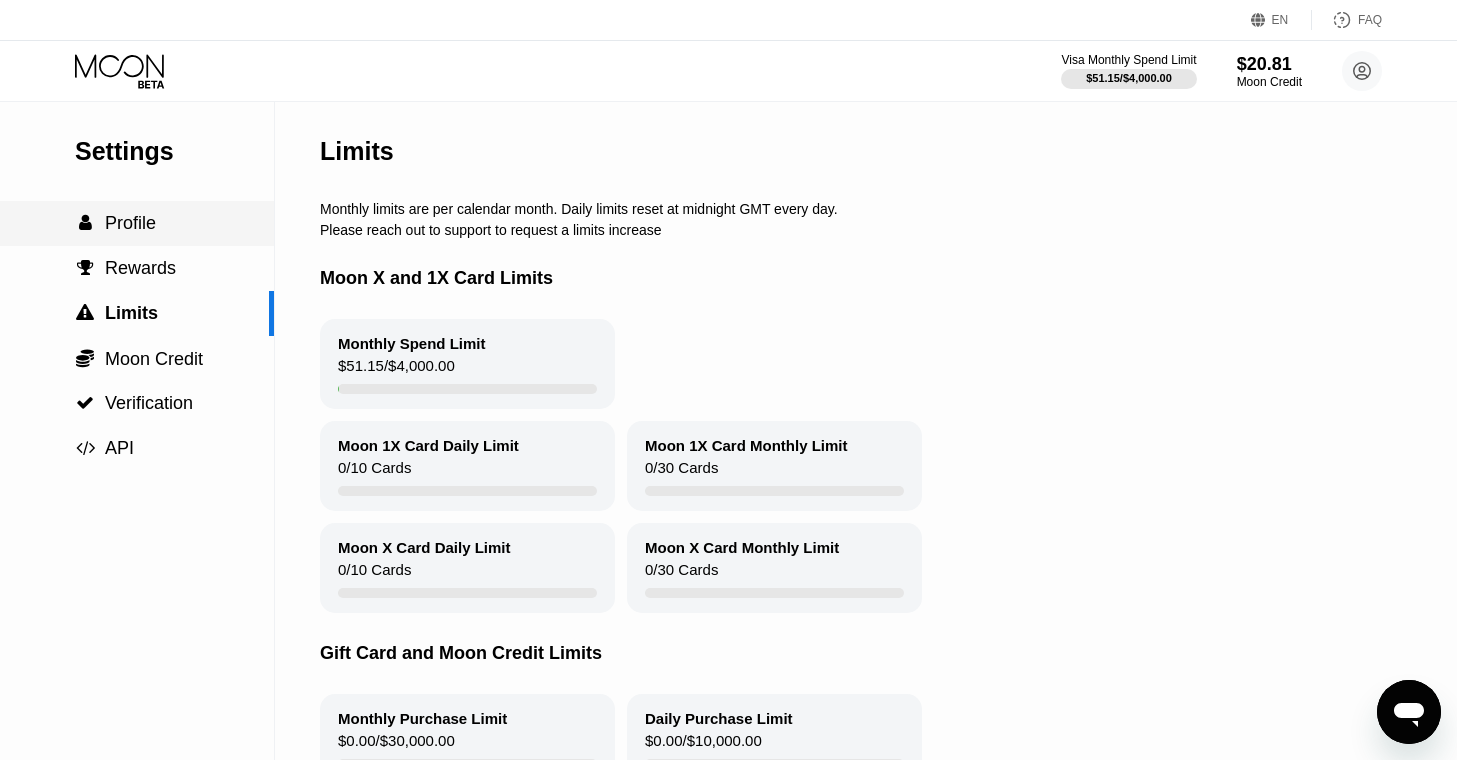 click on " Profile" at bounding box center [137, 223] 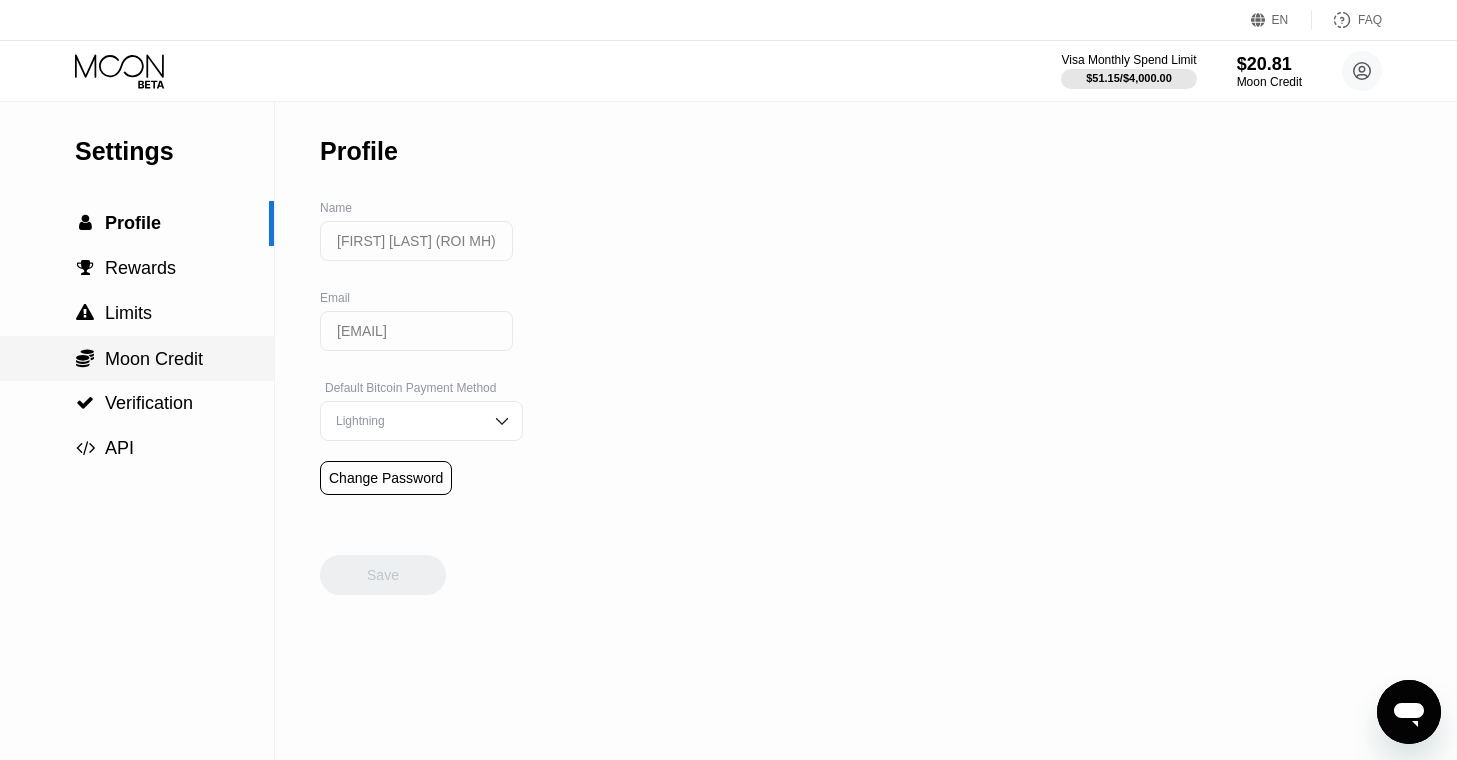 click on "Moon Credit" at bounding box center [154, 359] 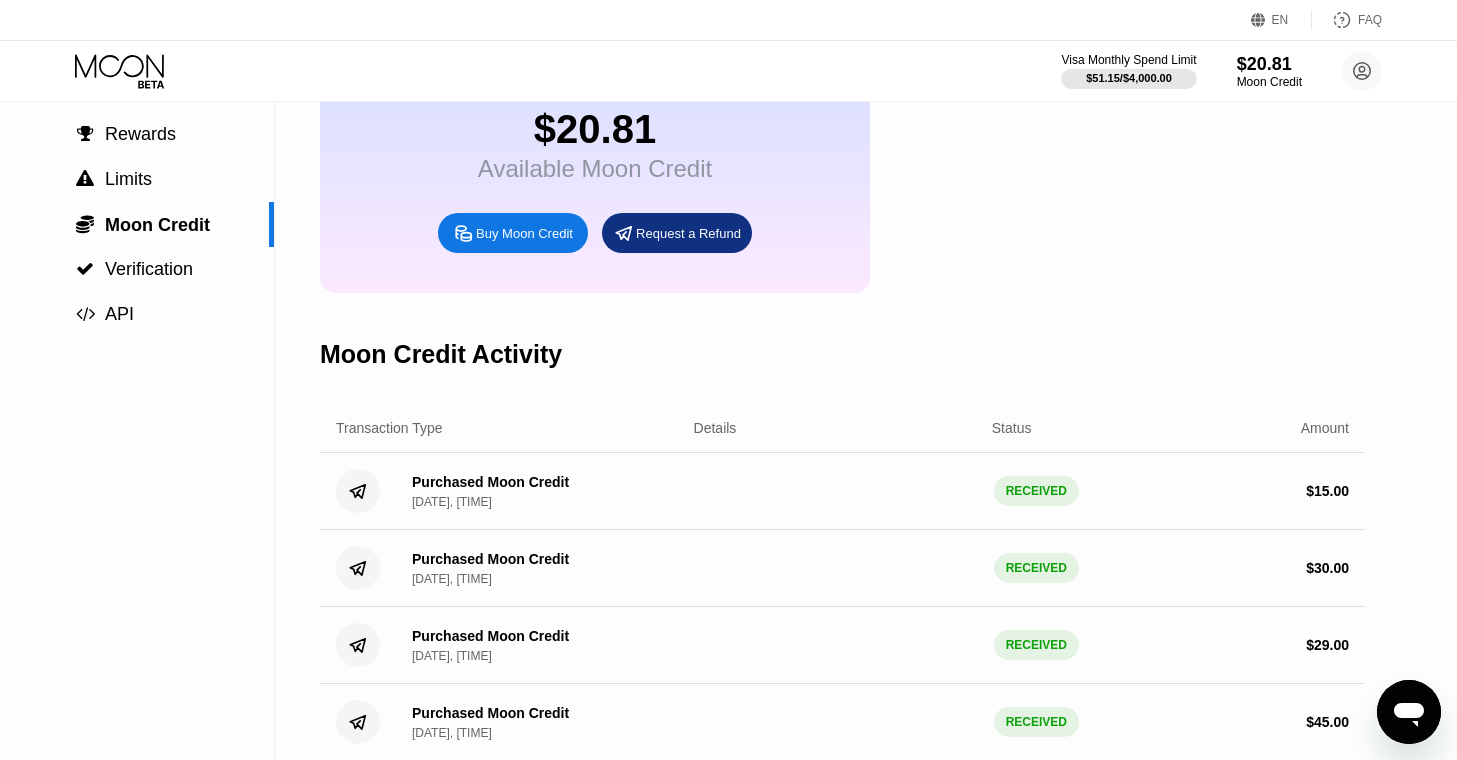 scroll, scrollTop: 55, scrollLeft: 0, axis: vertical 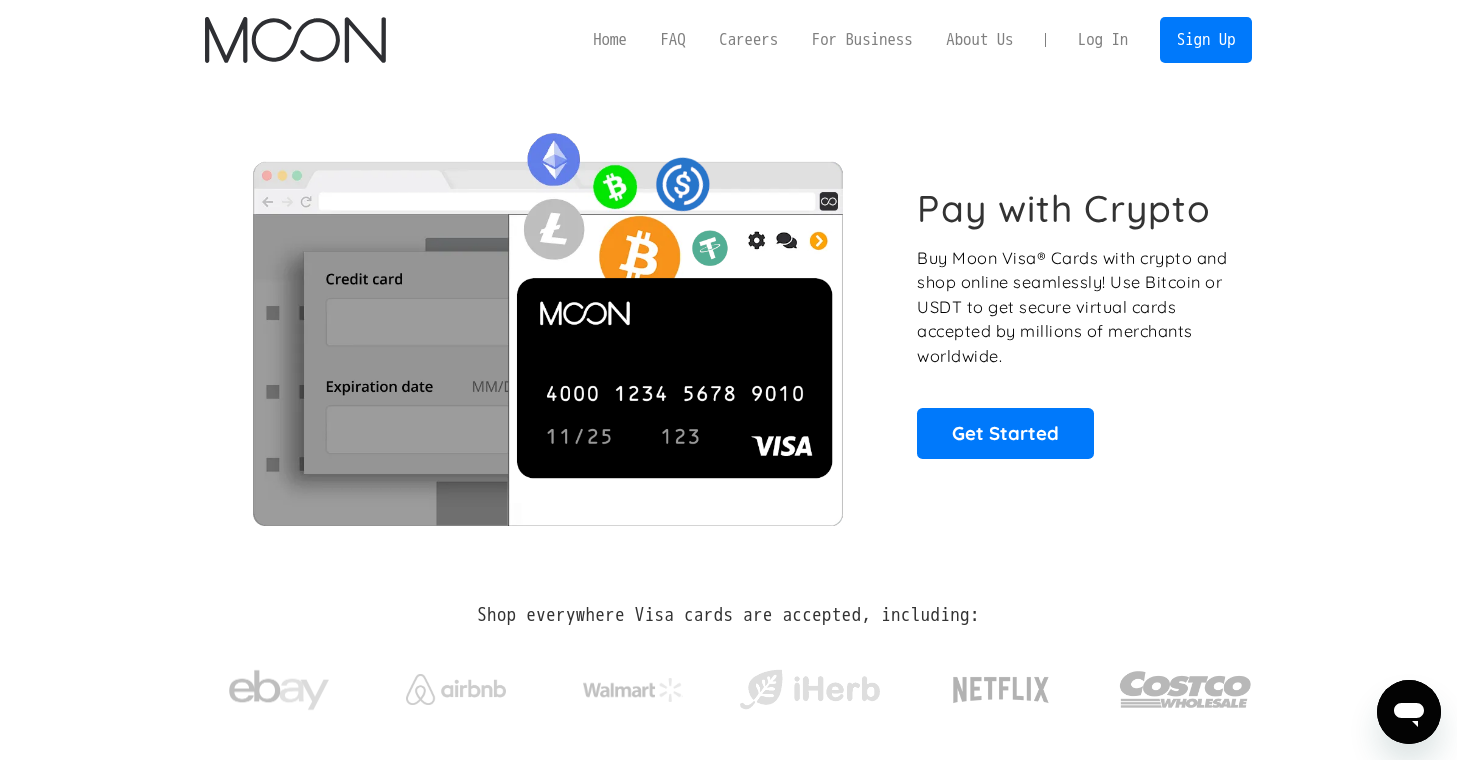 click on "Log In" at bounding box center [1103, 40] 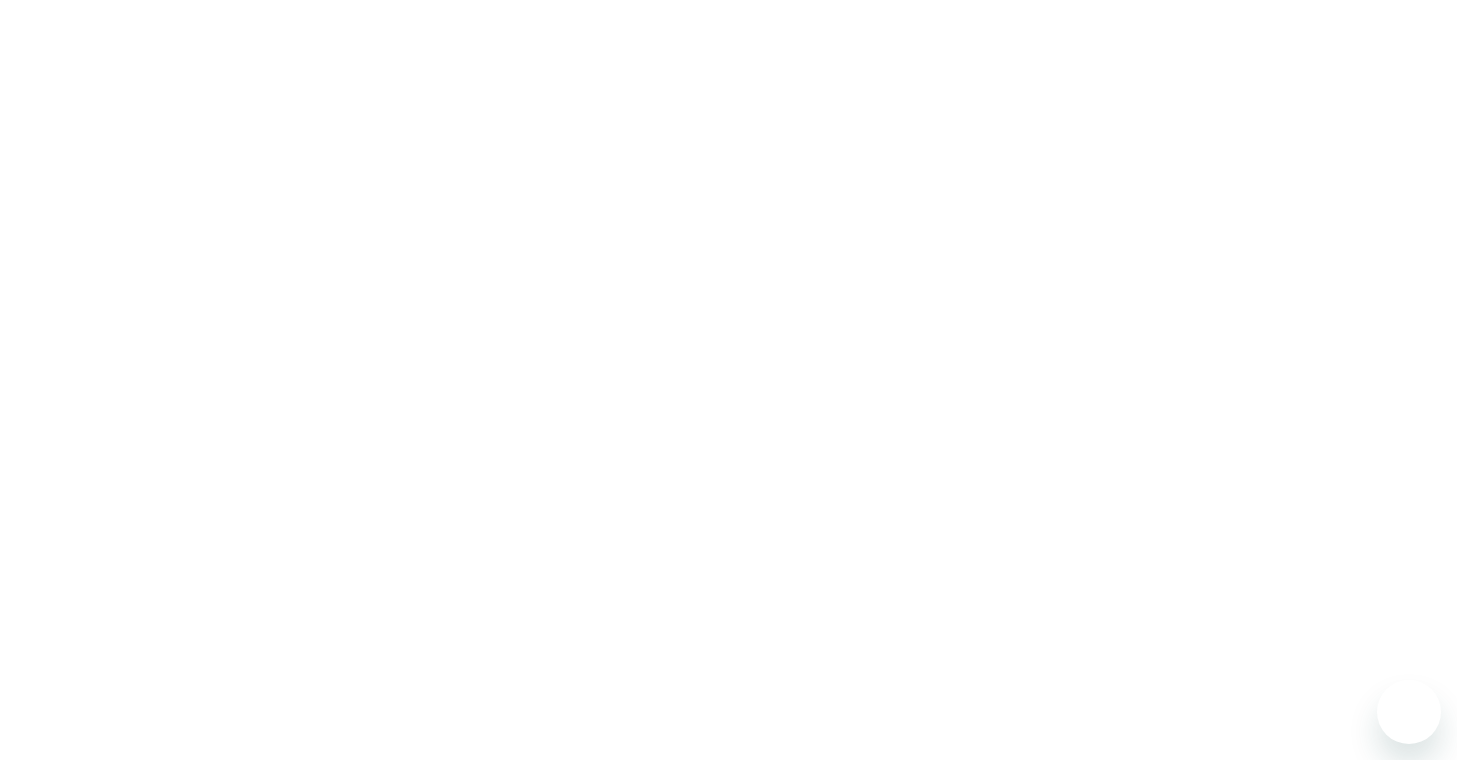 scroll, scrollTop: 0, scrollLeft: 0, axis: both 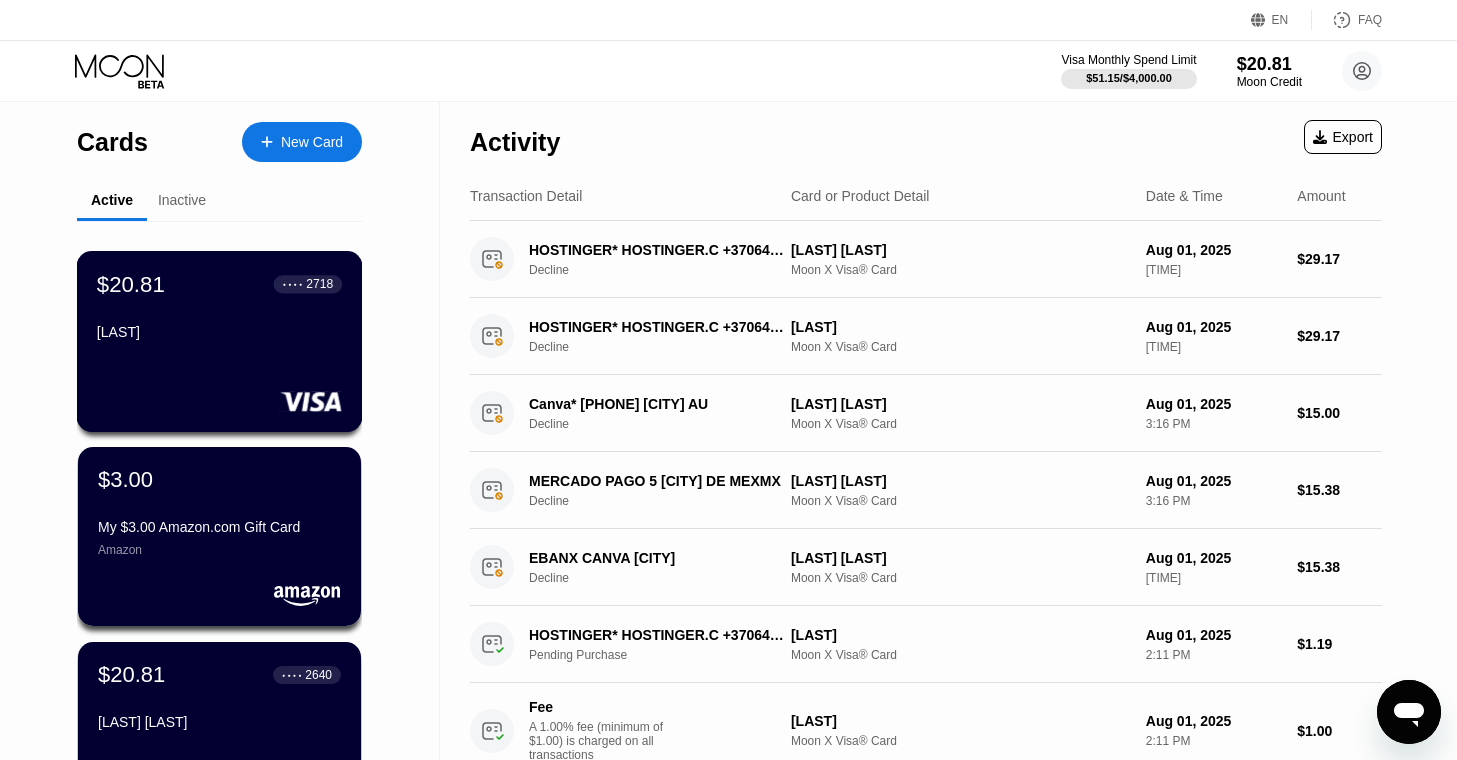 click on "$20.81 ● ● ● ● 2718 Devoue" at bounding box center [220, 341] 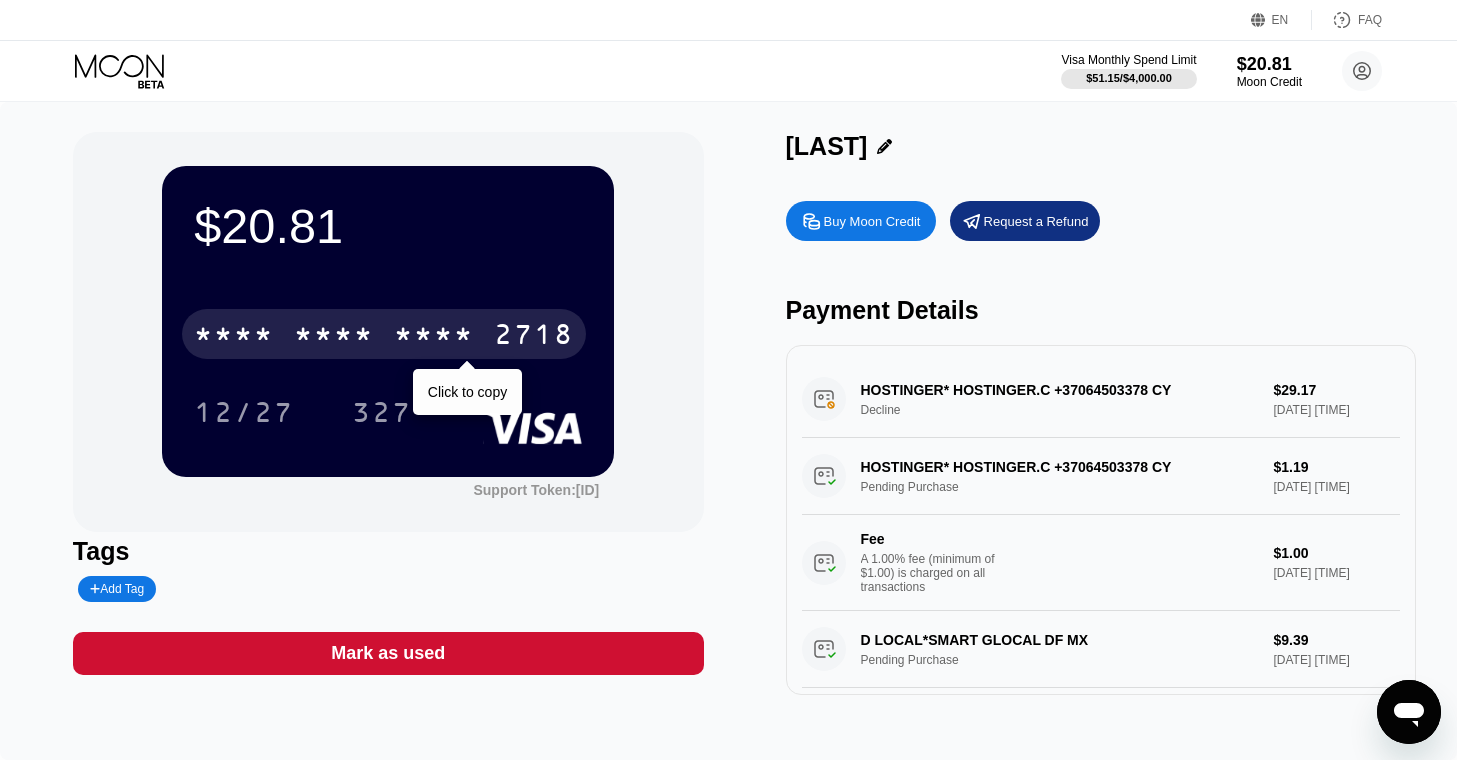 click on "* * * * * * * * * * * * 2718" at bounding box center (384, 334) 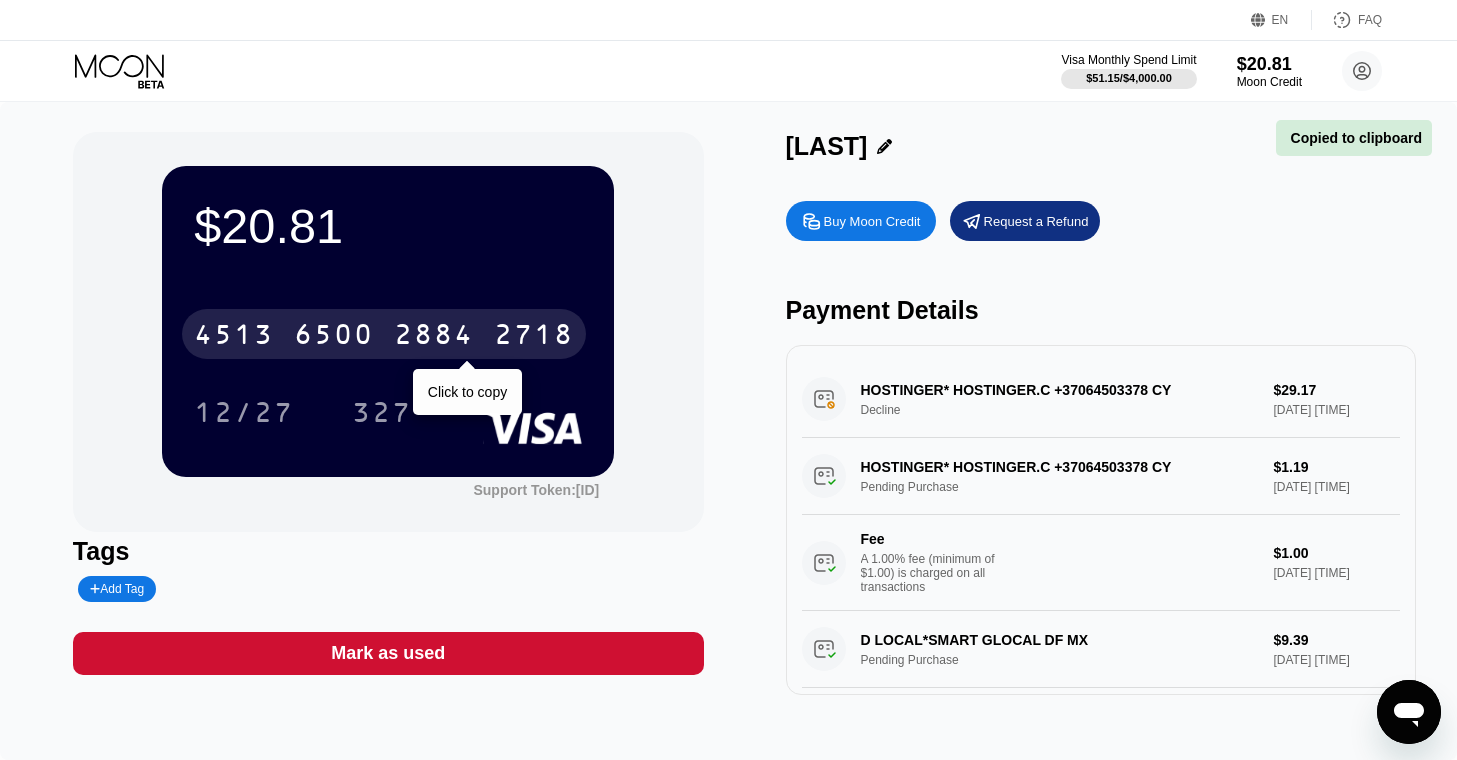 click on "2884" at bounding box center (434, 337) 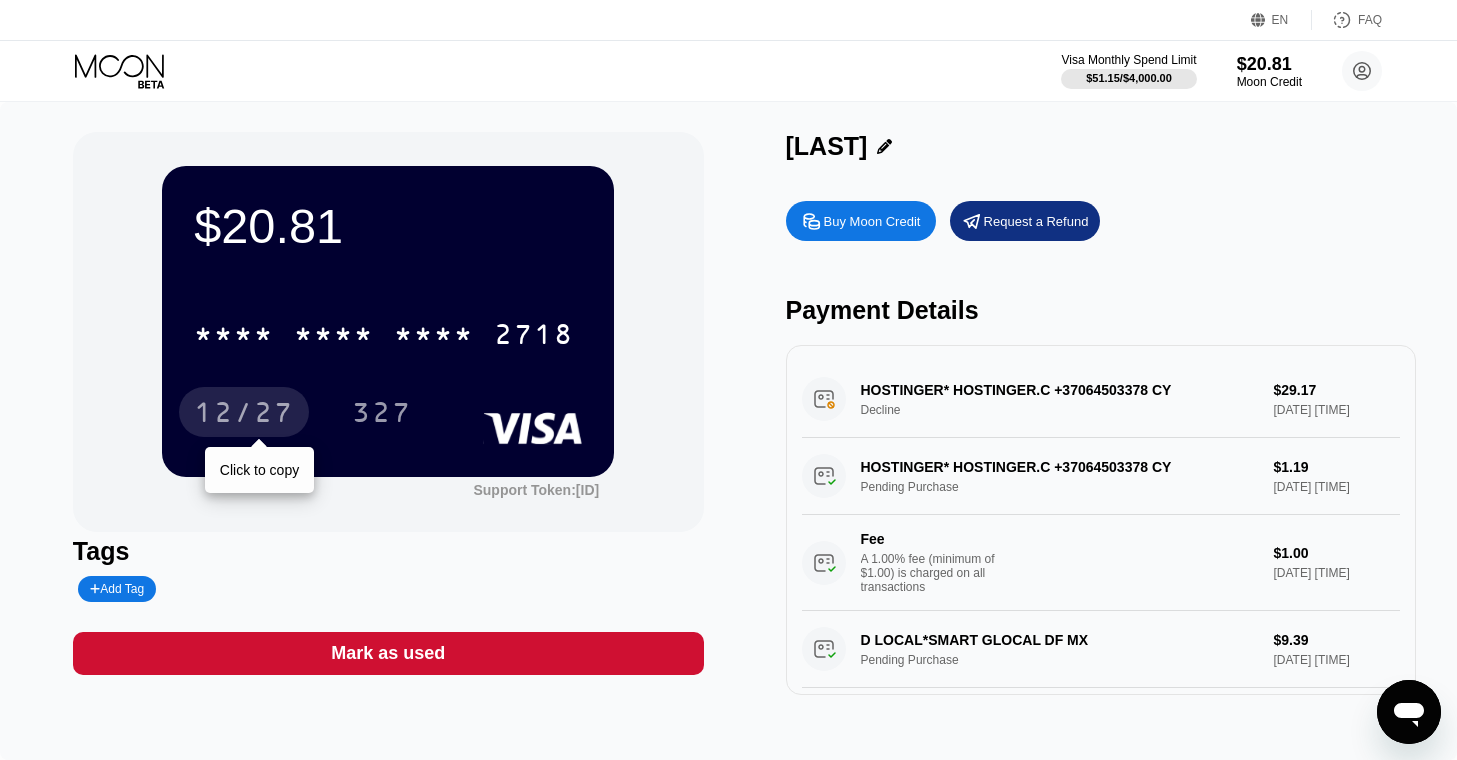 click on "12/27" at bounding box center (244, 415) 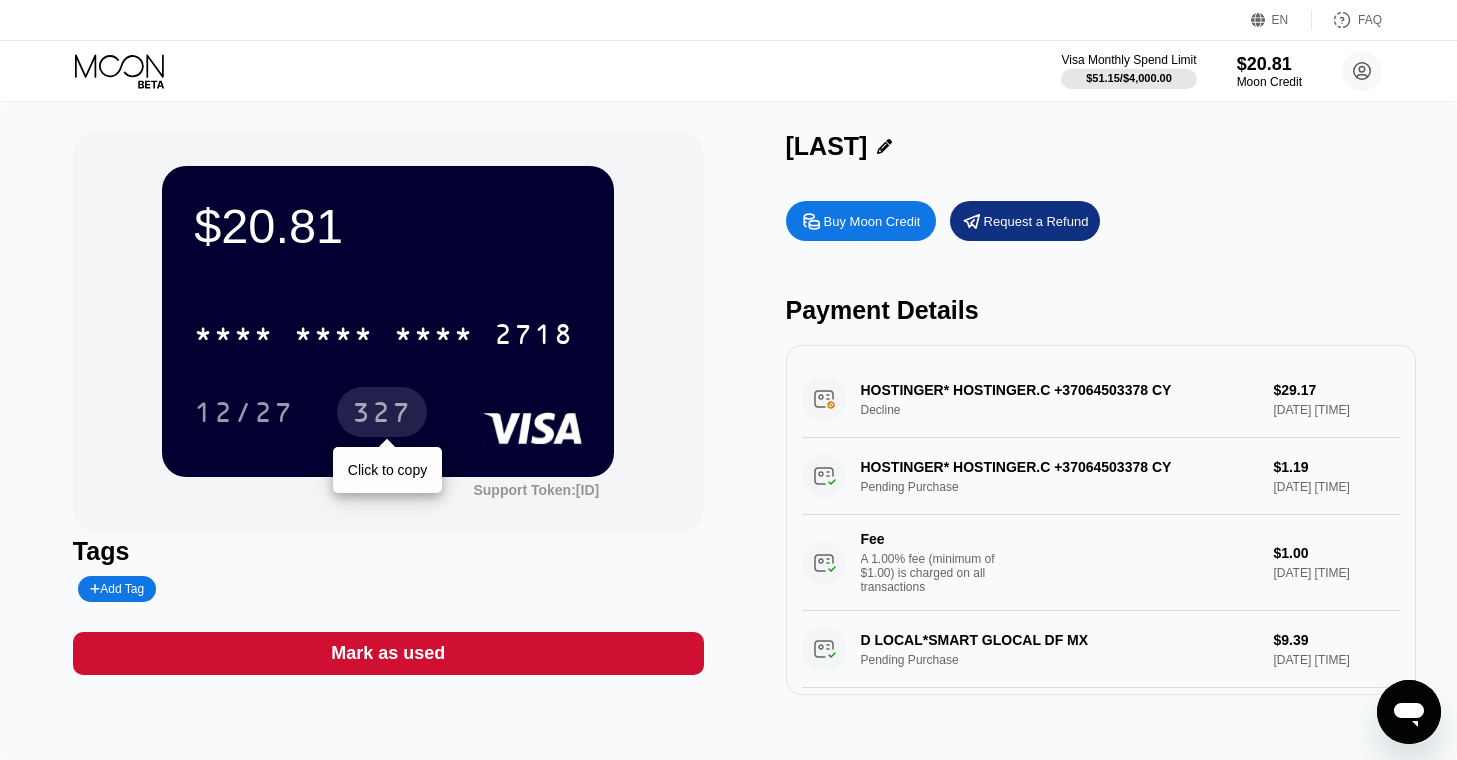 click on "327" at bounding box center [382, 415] 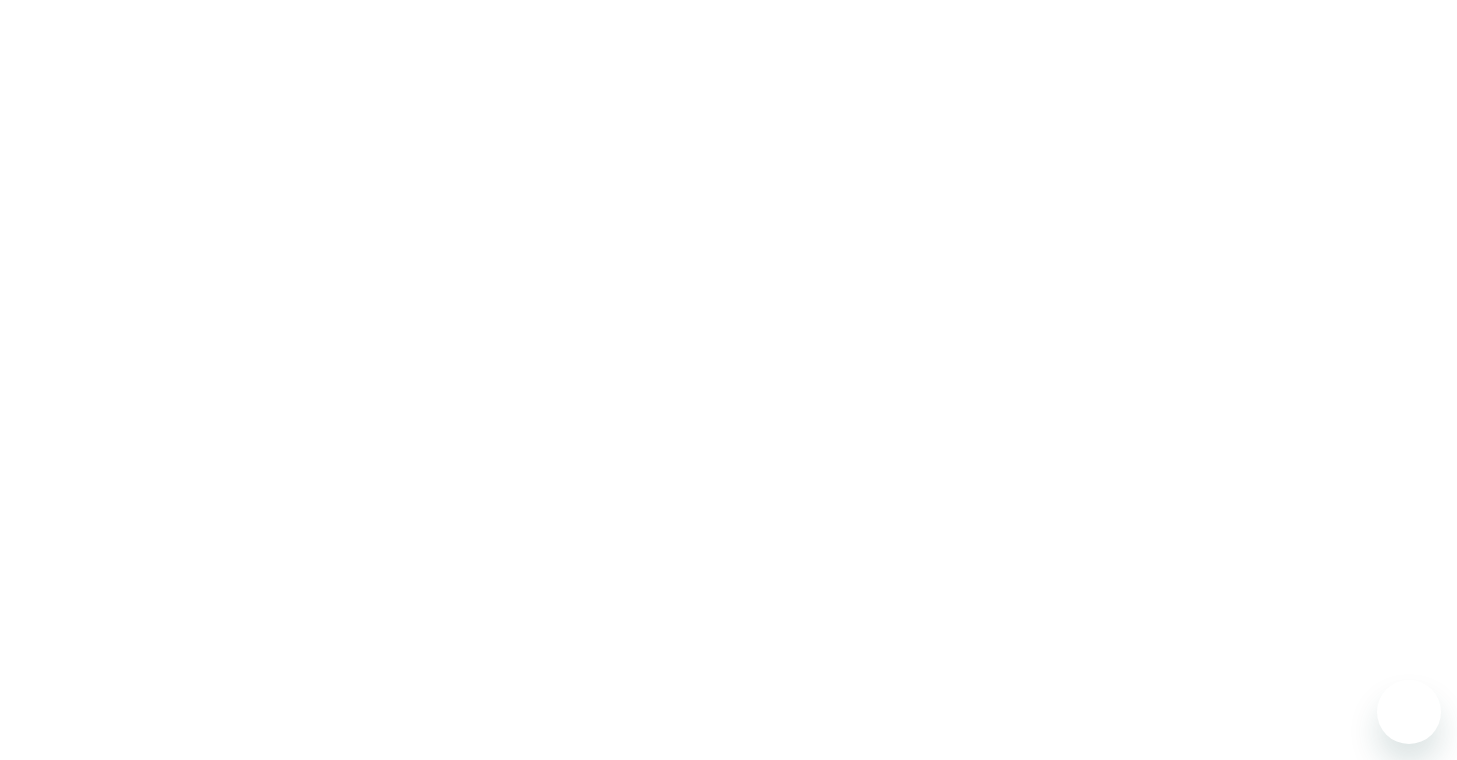 scroll, scrollTop: 0, scrollLeft: 0, axis: both 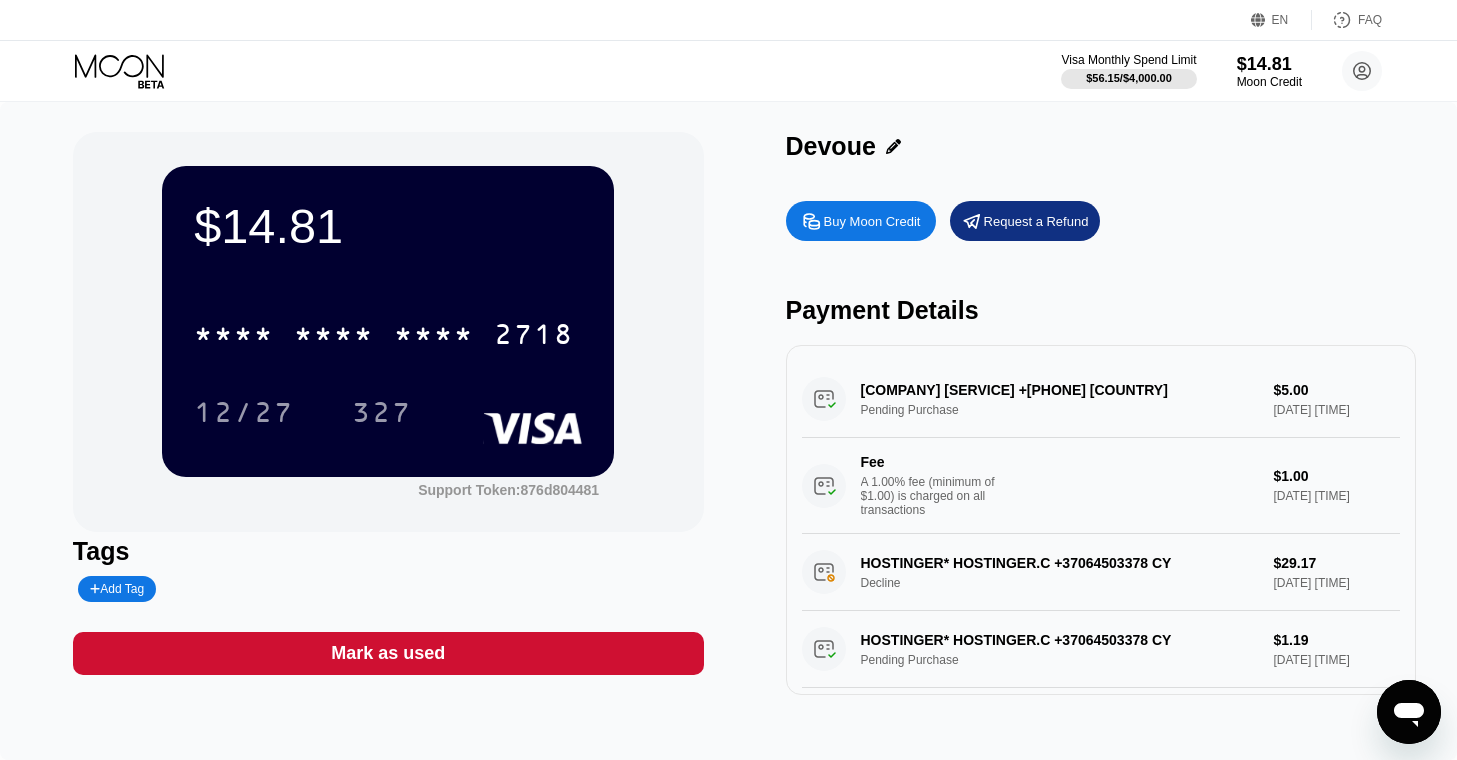 click on "Buy Moon Credit" at bounding box center [872, 221] 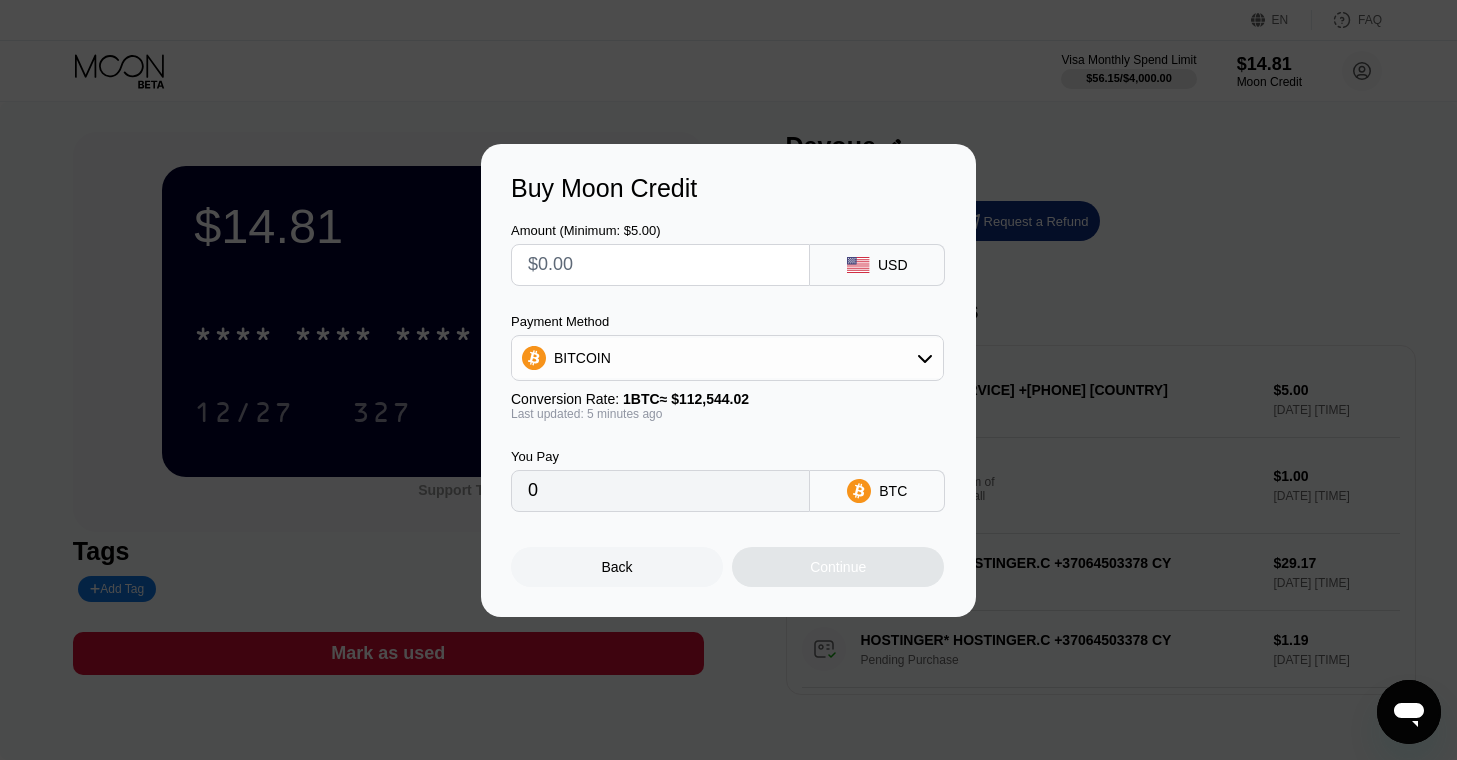 click at bounding box center [660, 265] 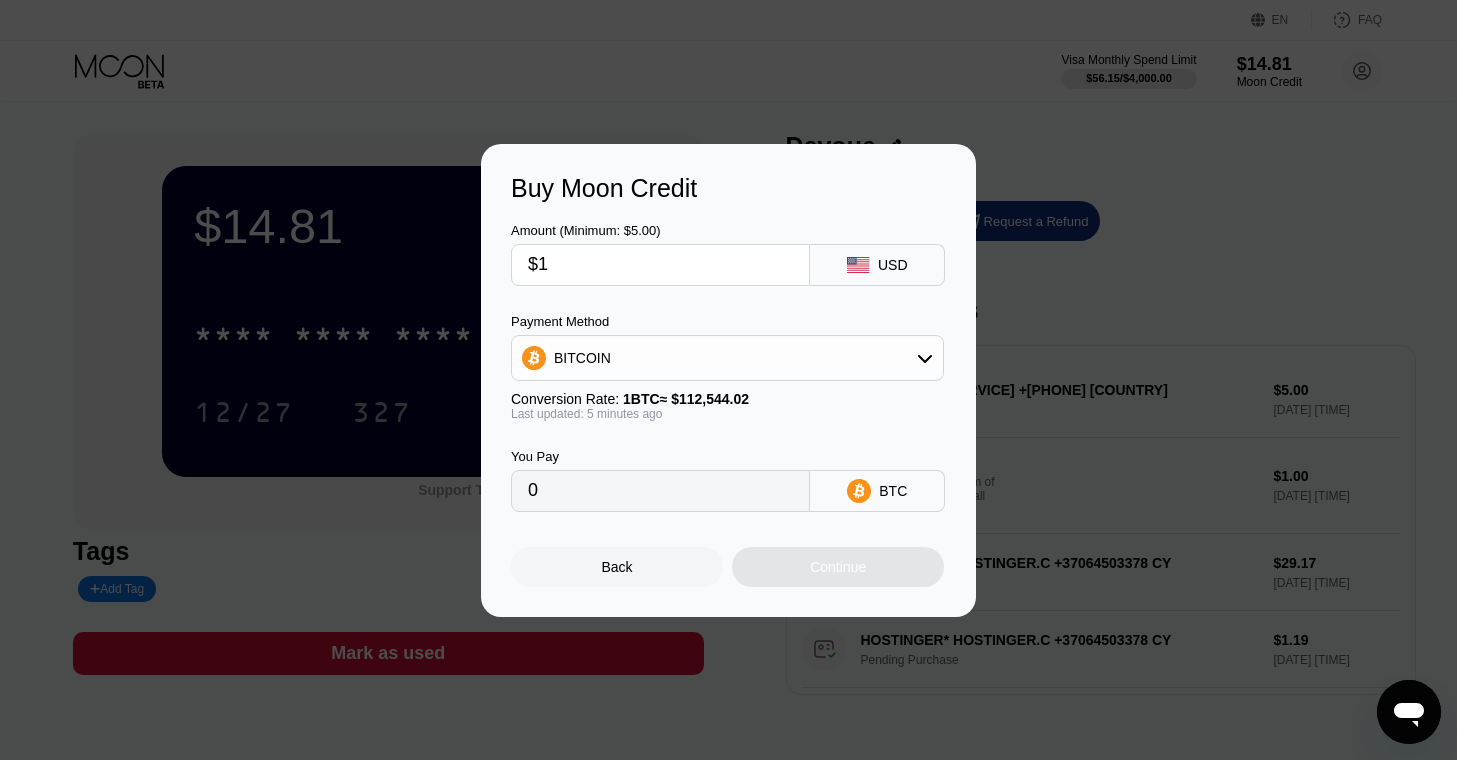 type on "0.00000889" 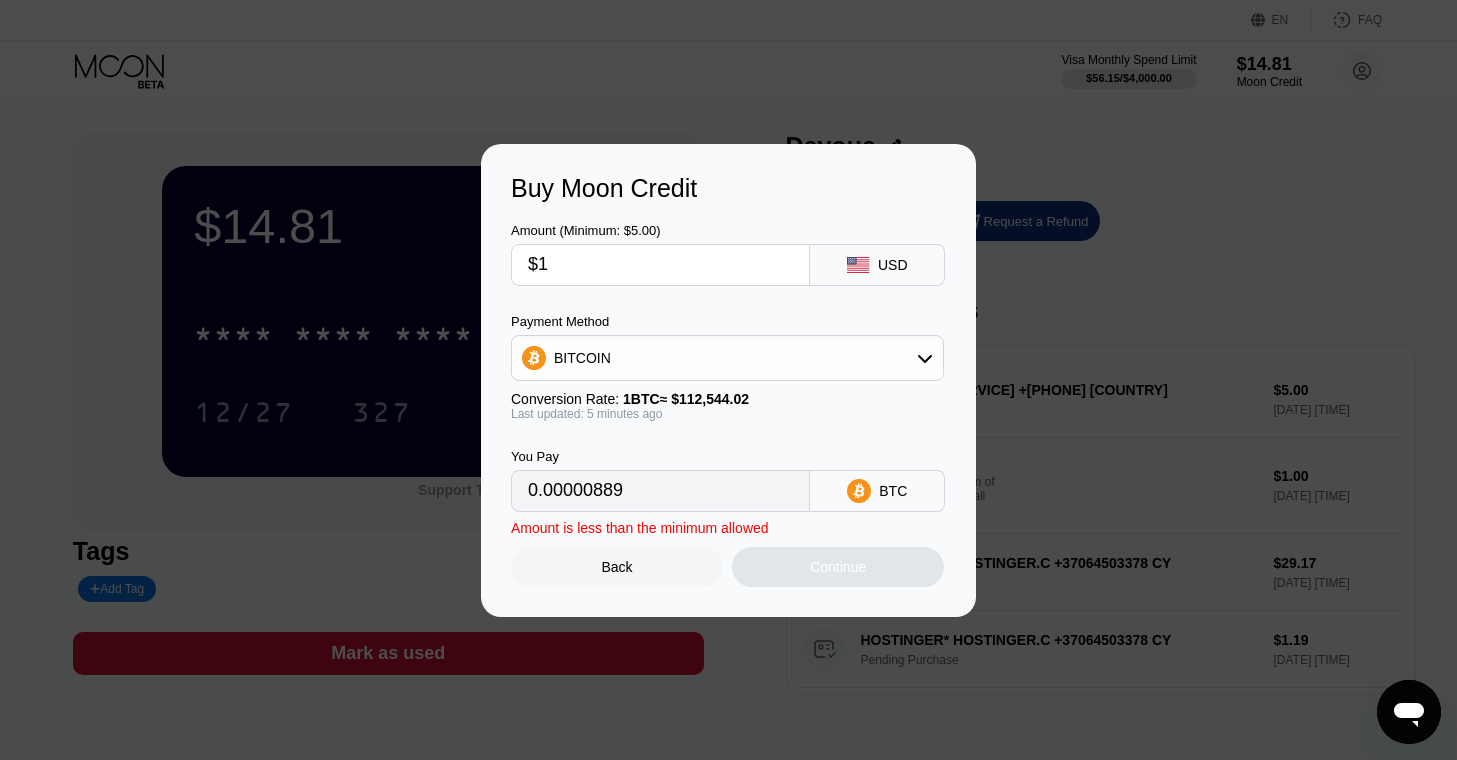 type on "$13" 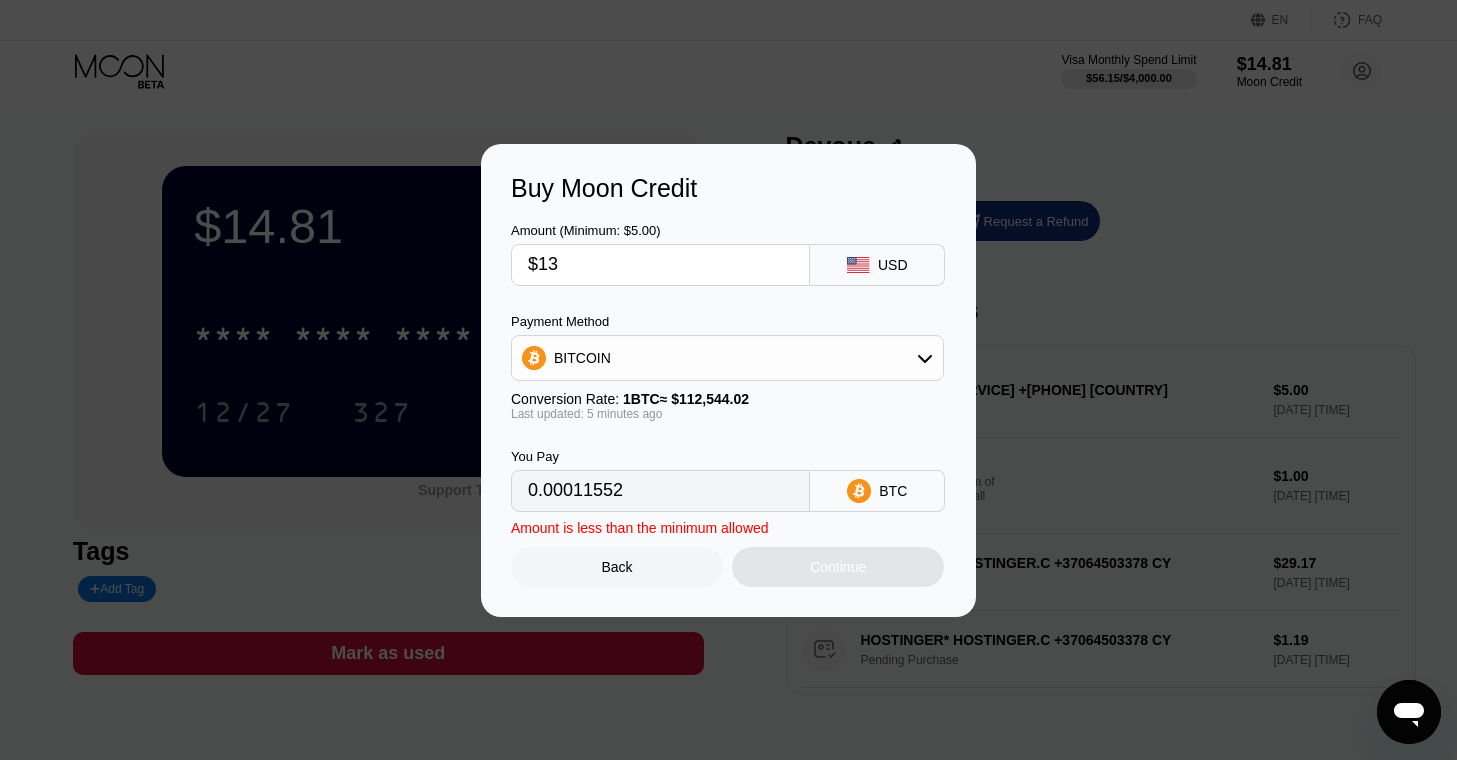 type on "0.00011534" 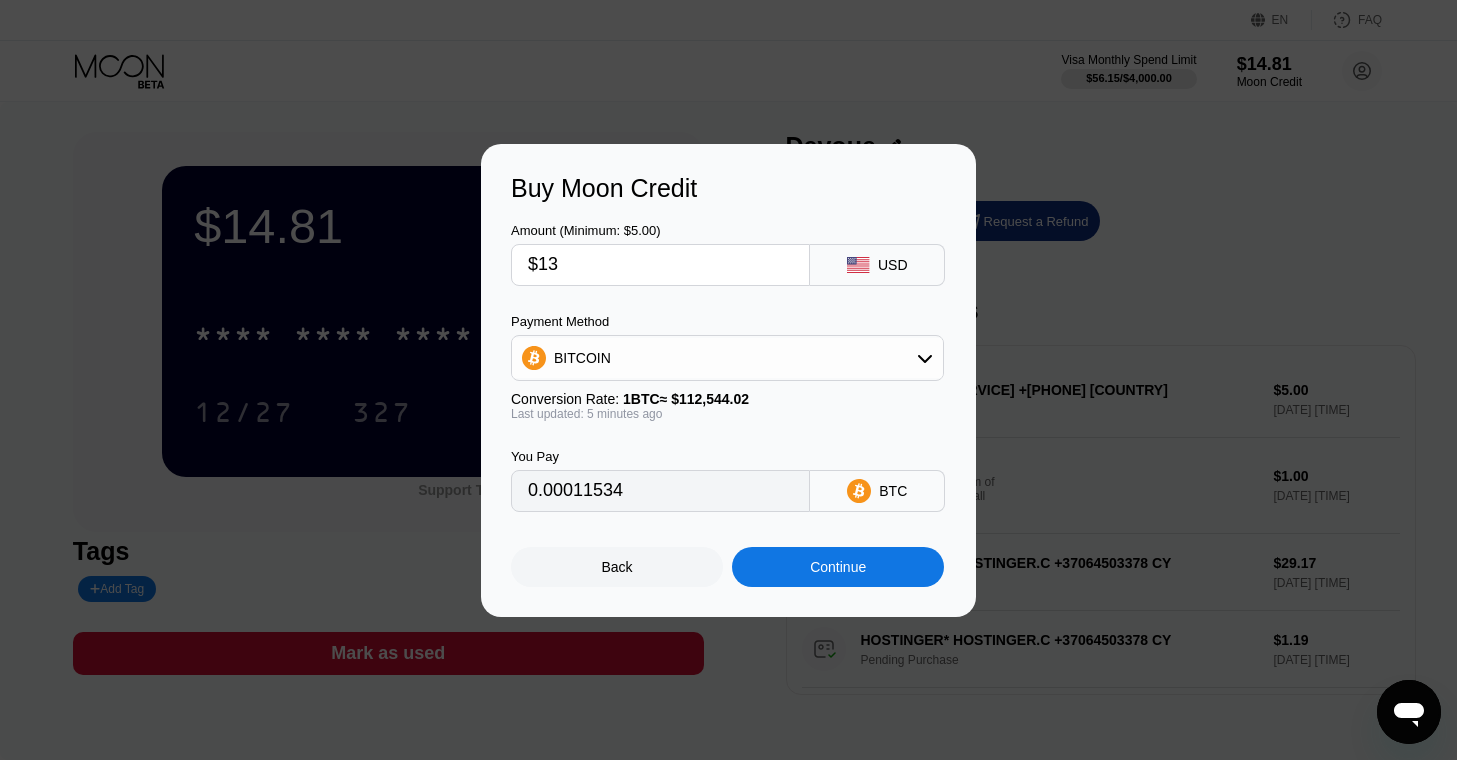 type on "$135" 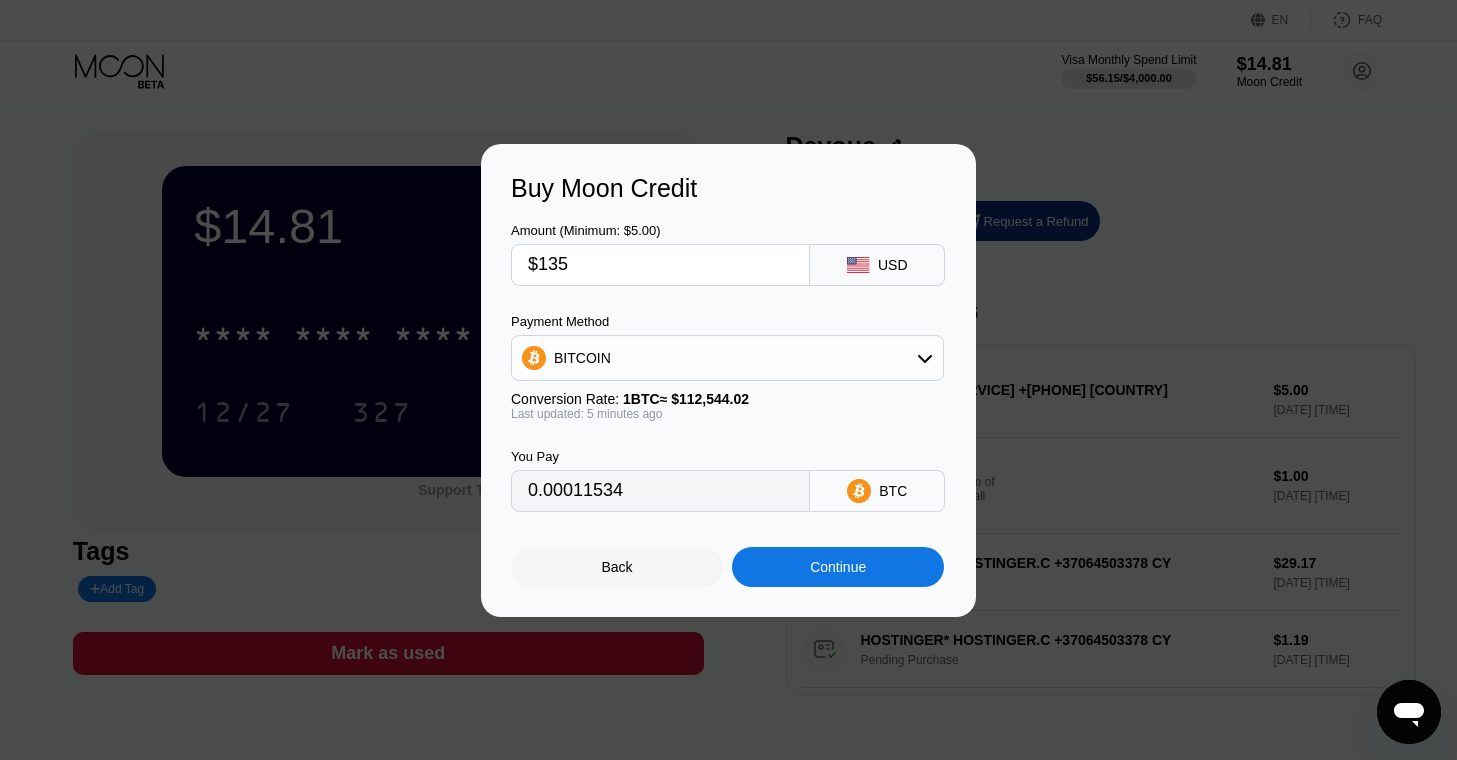 type on "0.00119770" 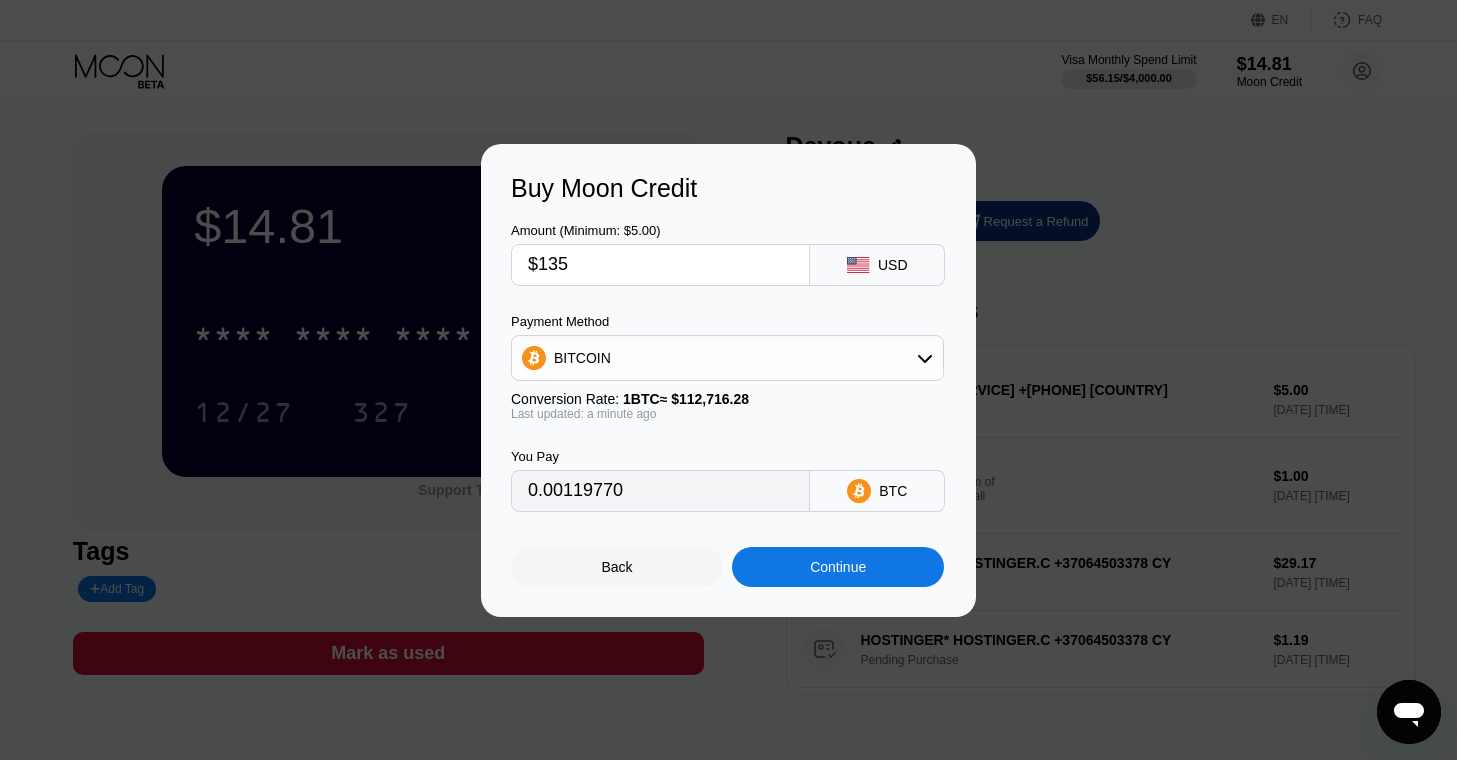 type on "$13" 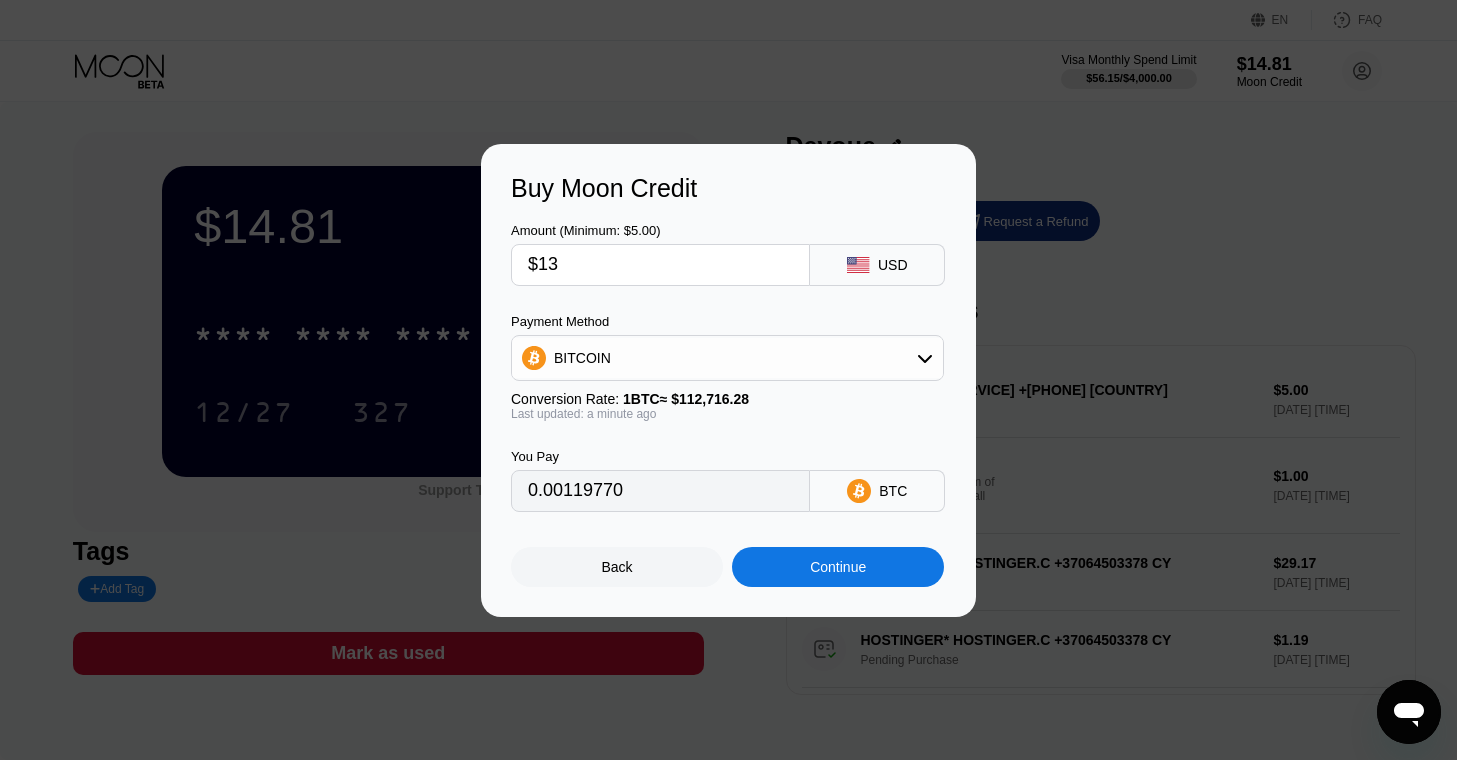 type on "0.00011534" 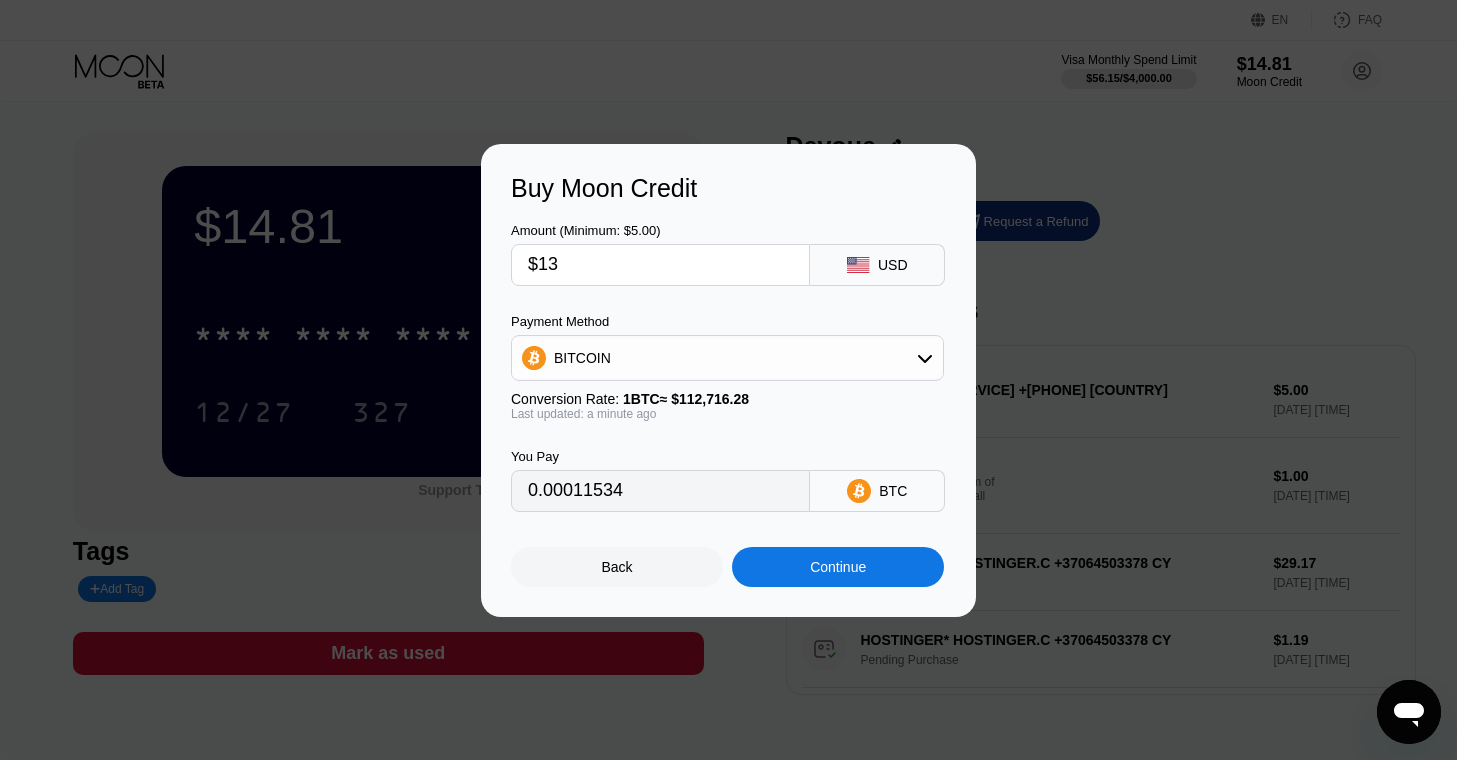 type on "$134" 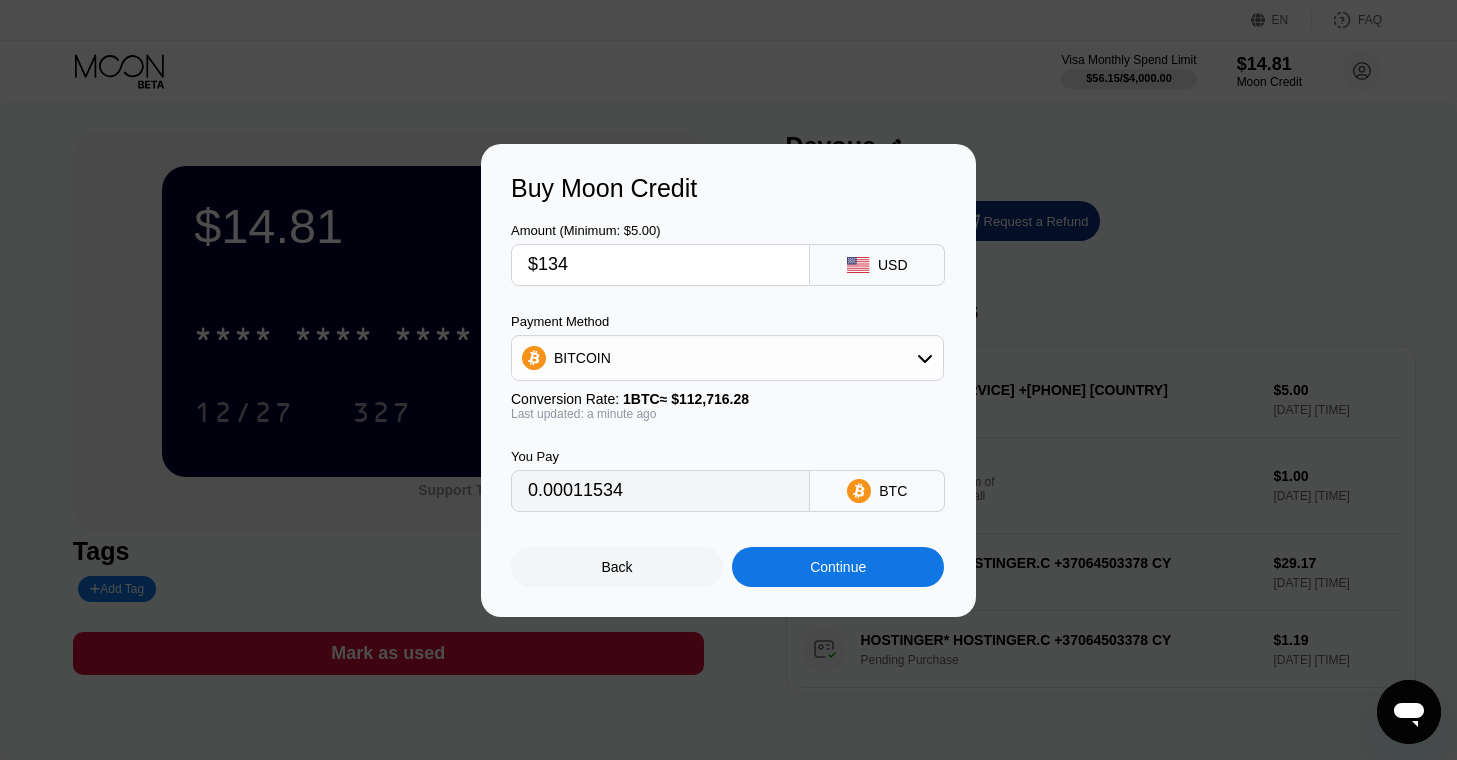 type on "0.00118883" 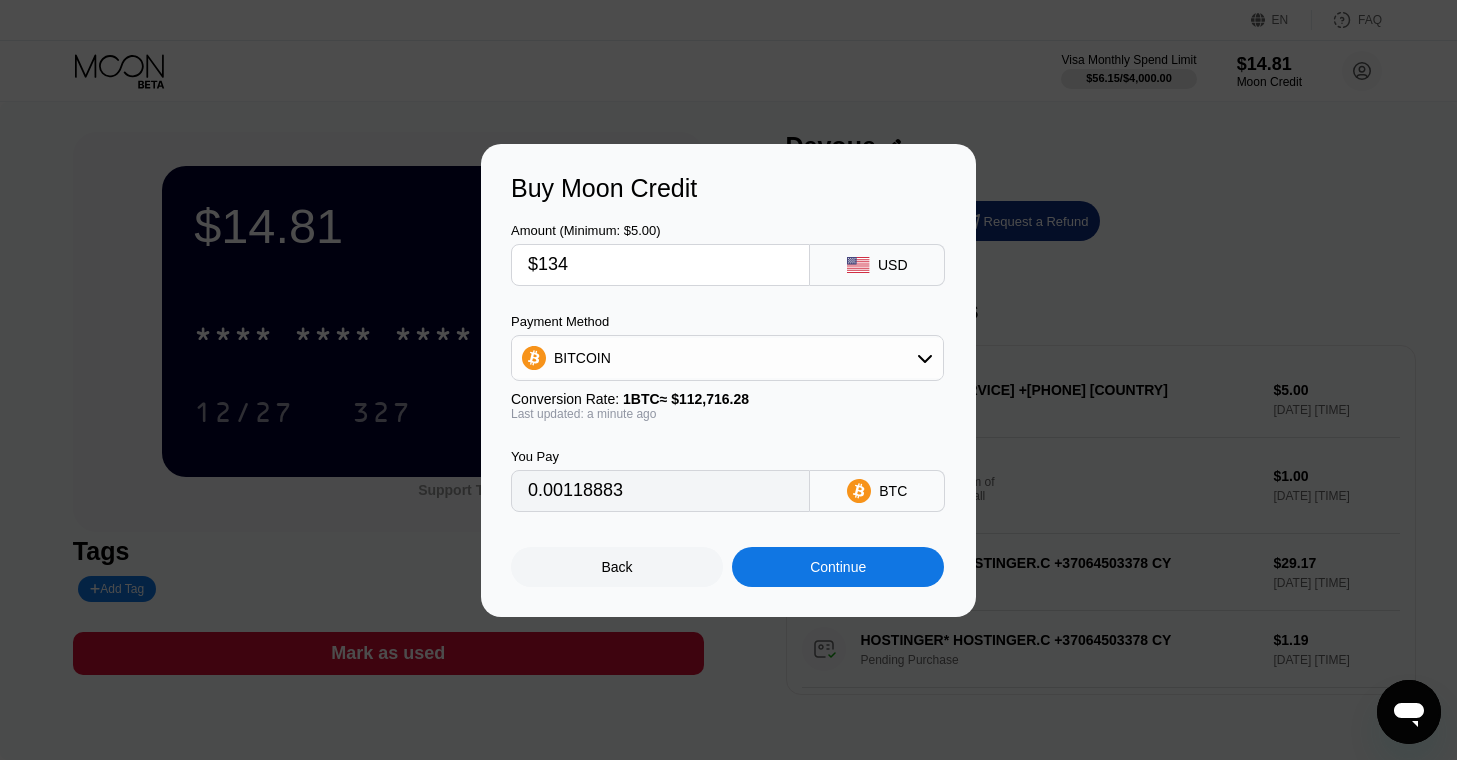 type on "$134" 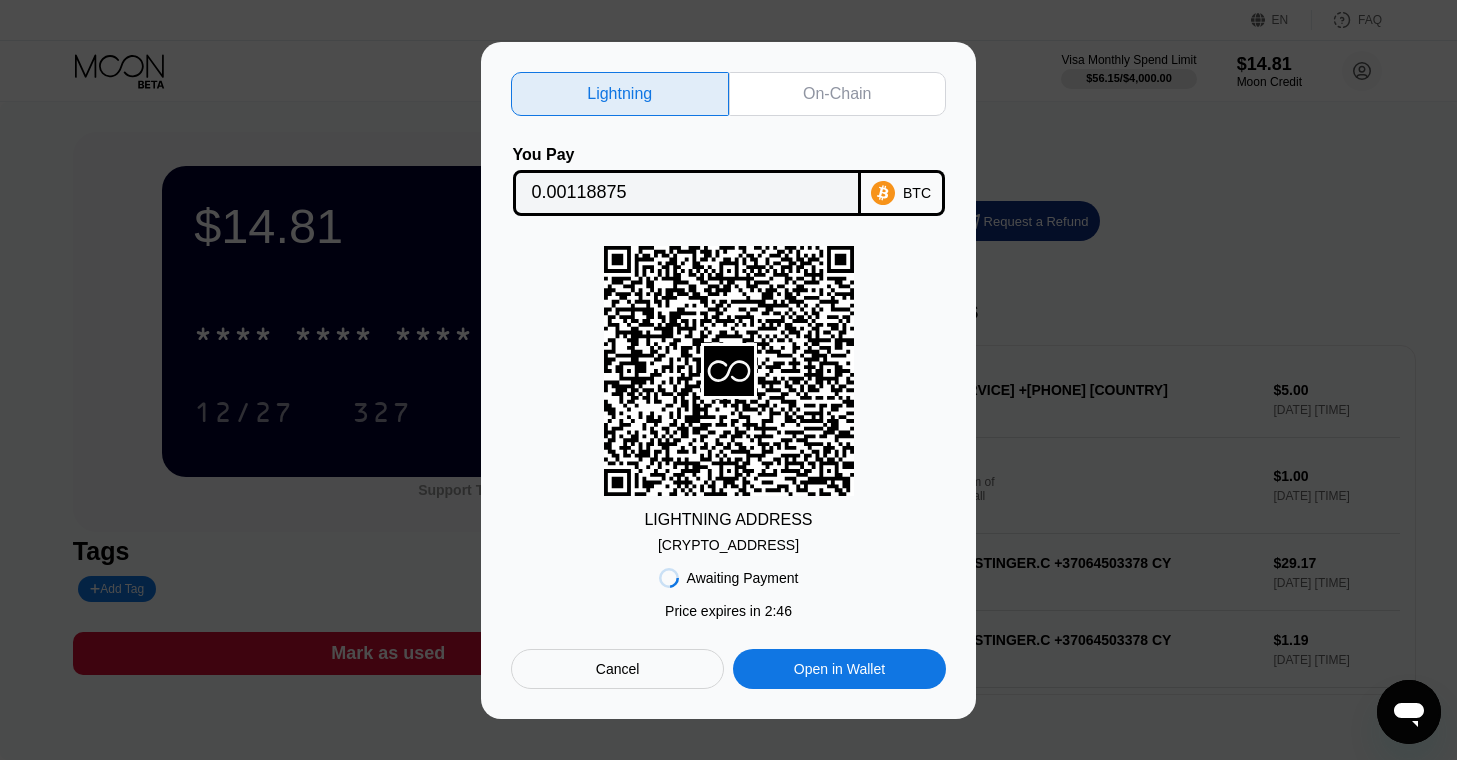 click on "Cancel" at bounding box center (618, 669) 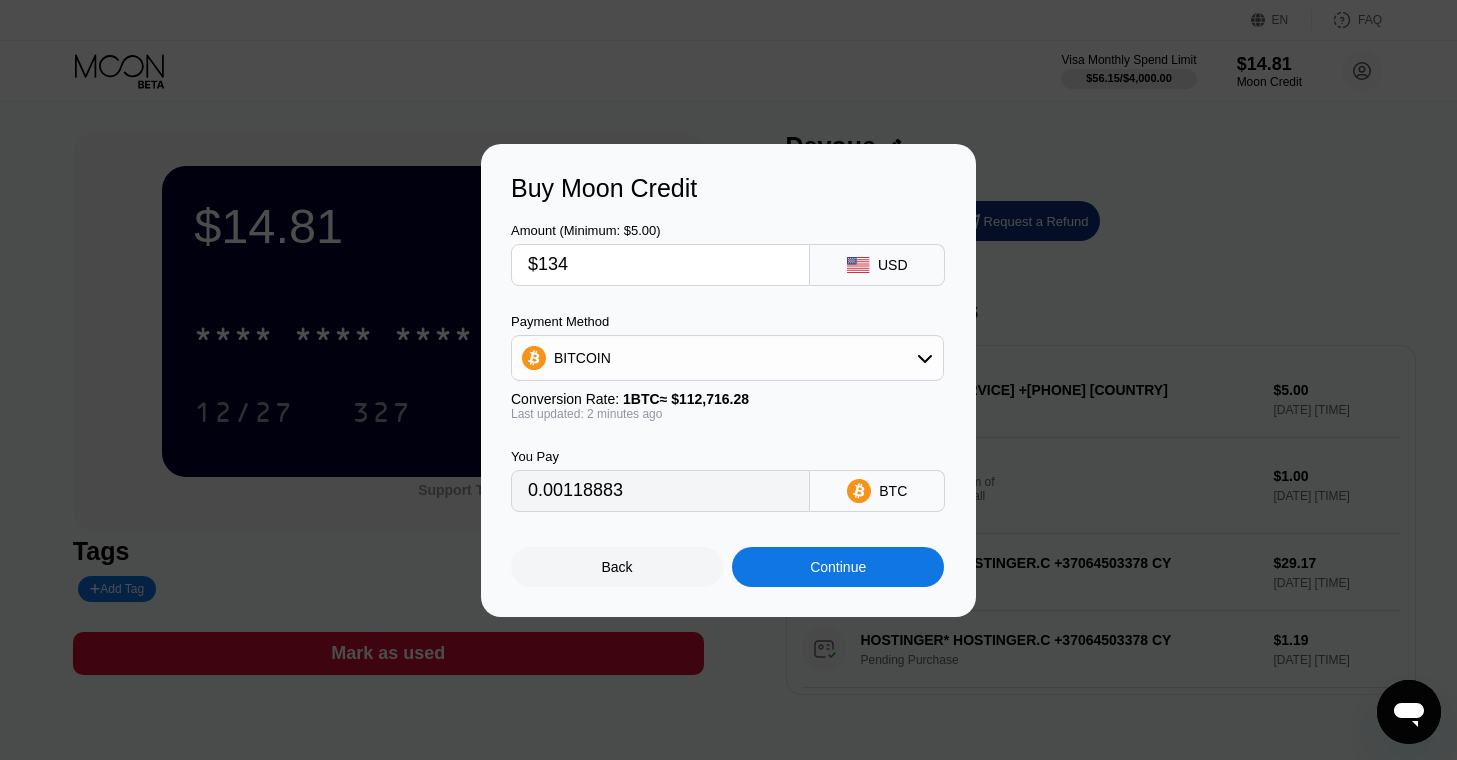 click on "$134" at bounding box center (660, 265) 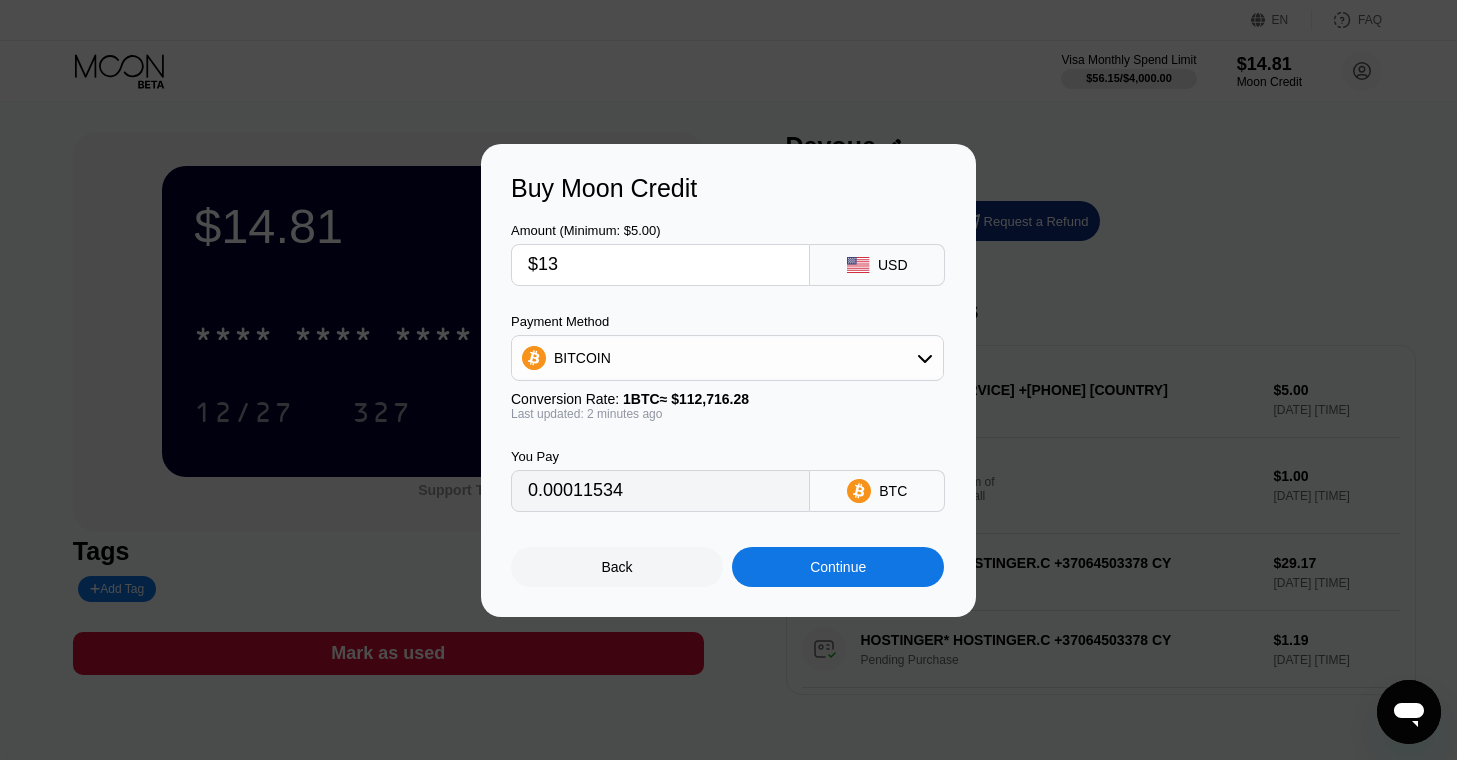 type on "0.00011534" 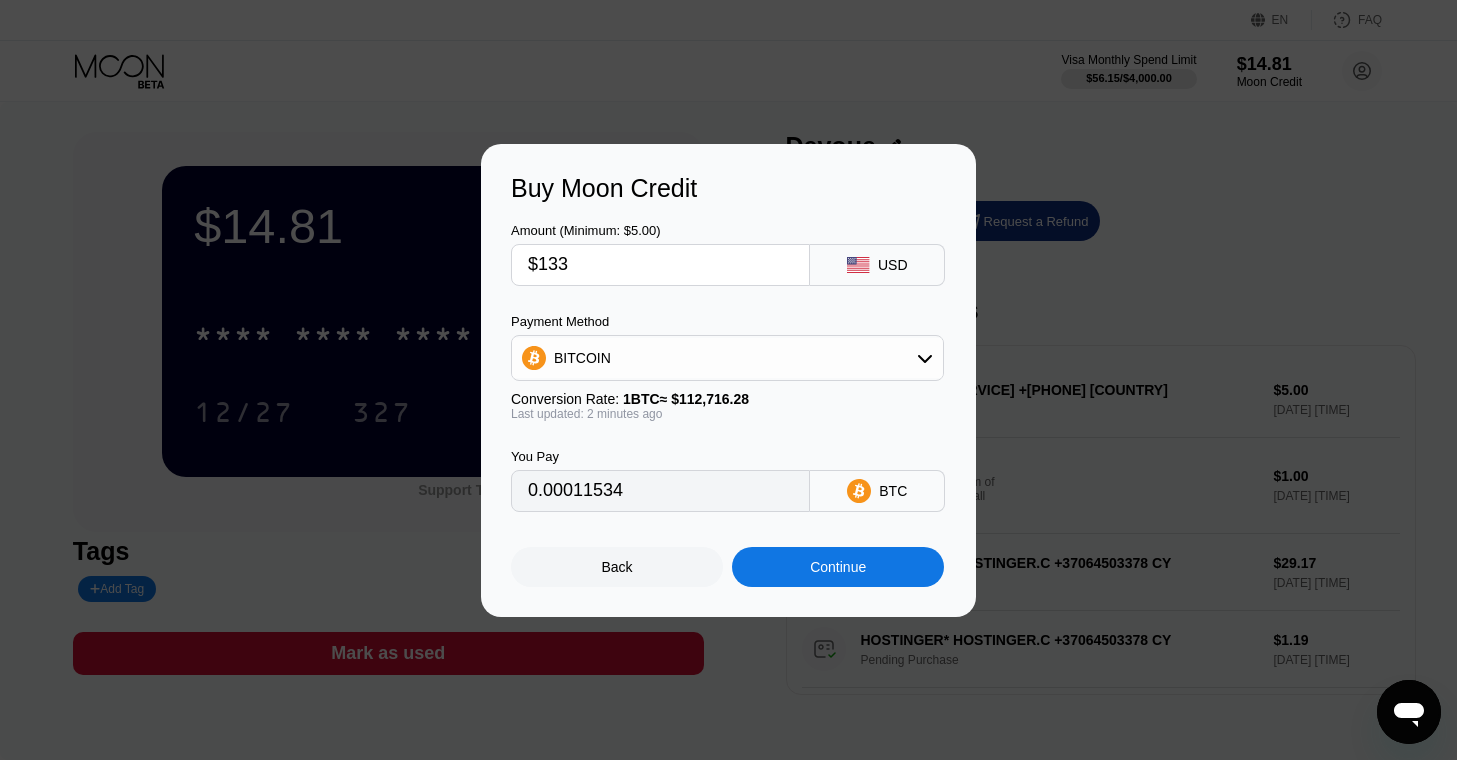 type on "0.00117996" 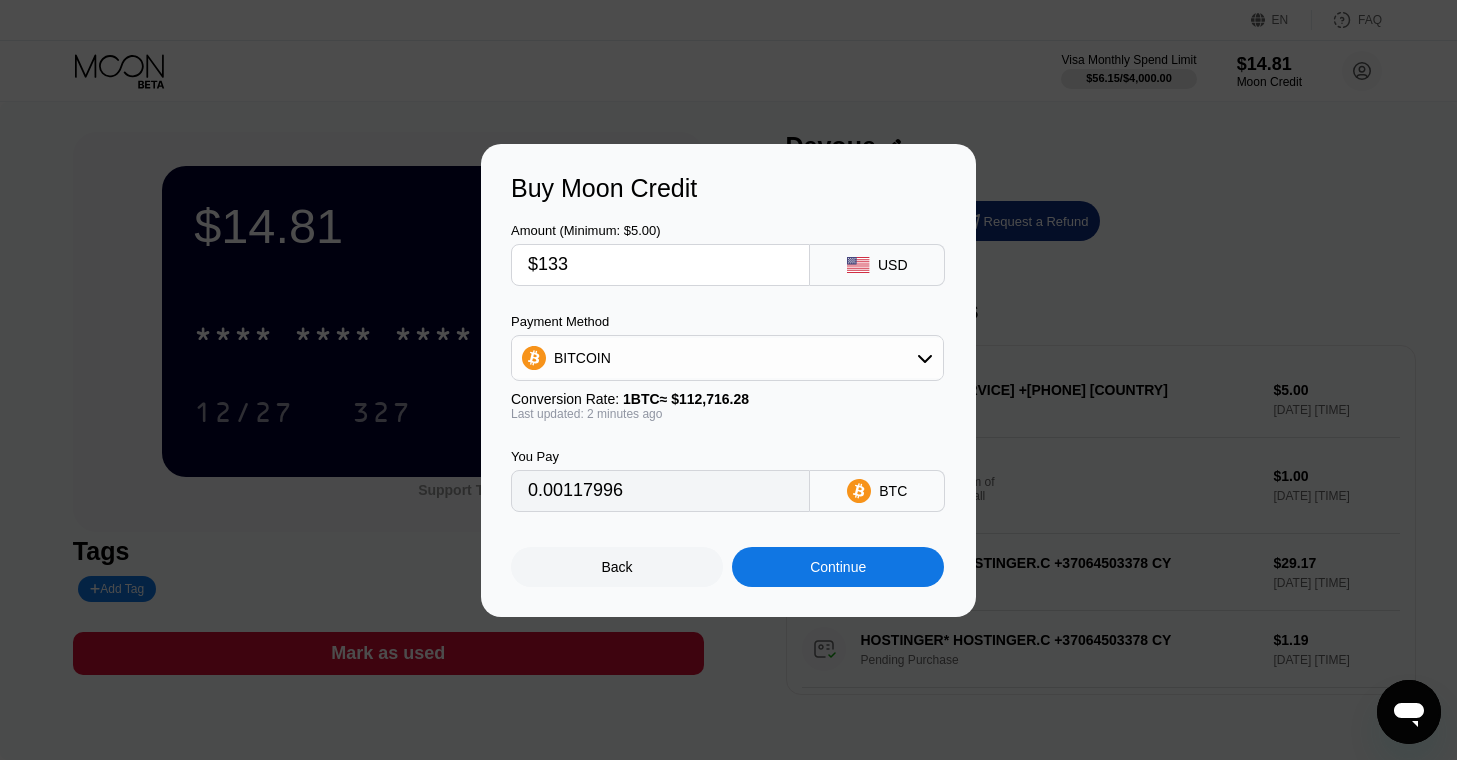 type on "$133" 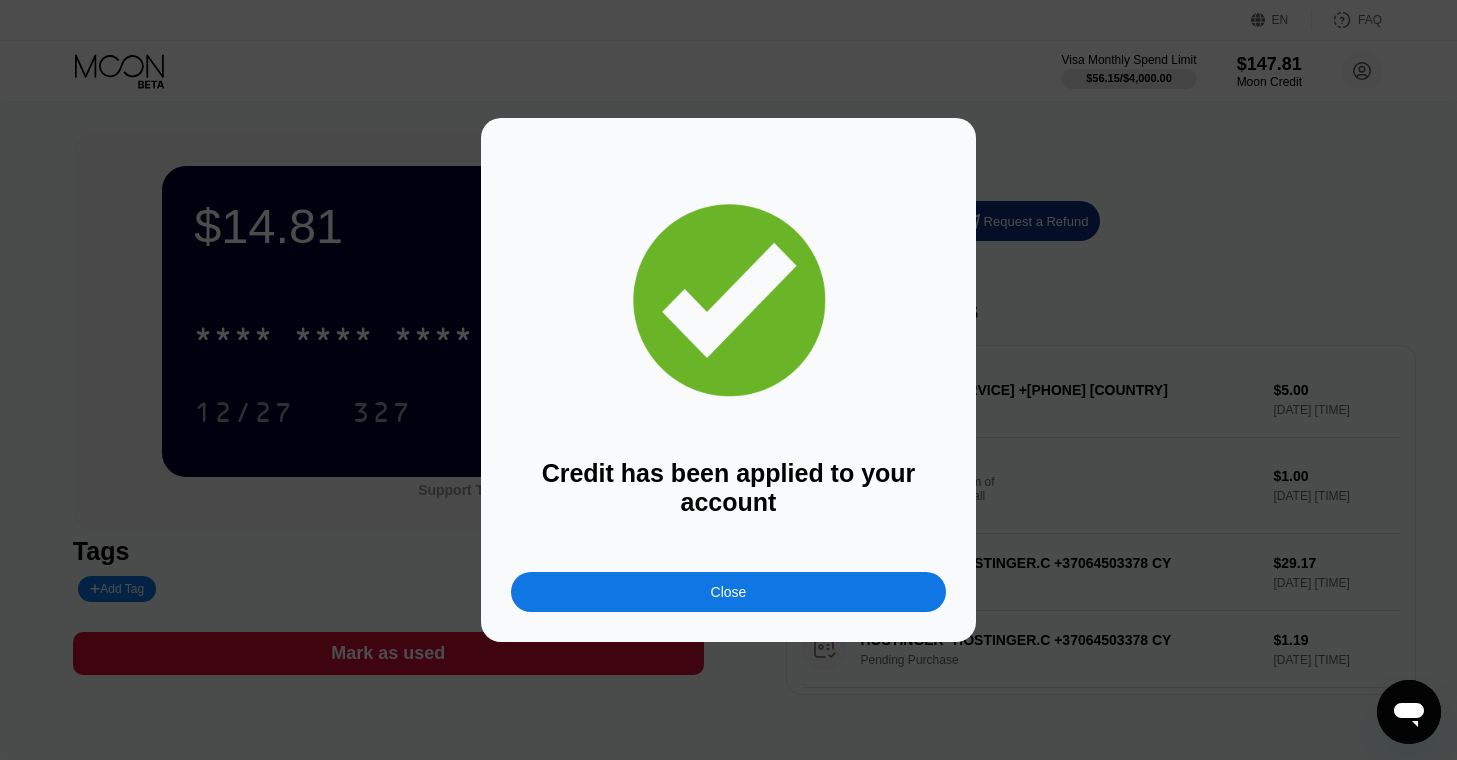 click on "Close" at bounding box center (728, 592) 